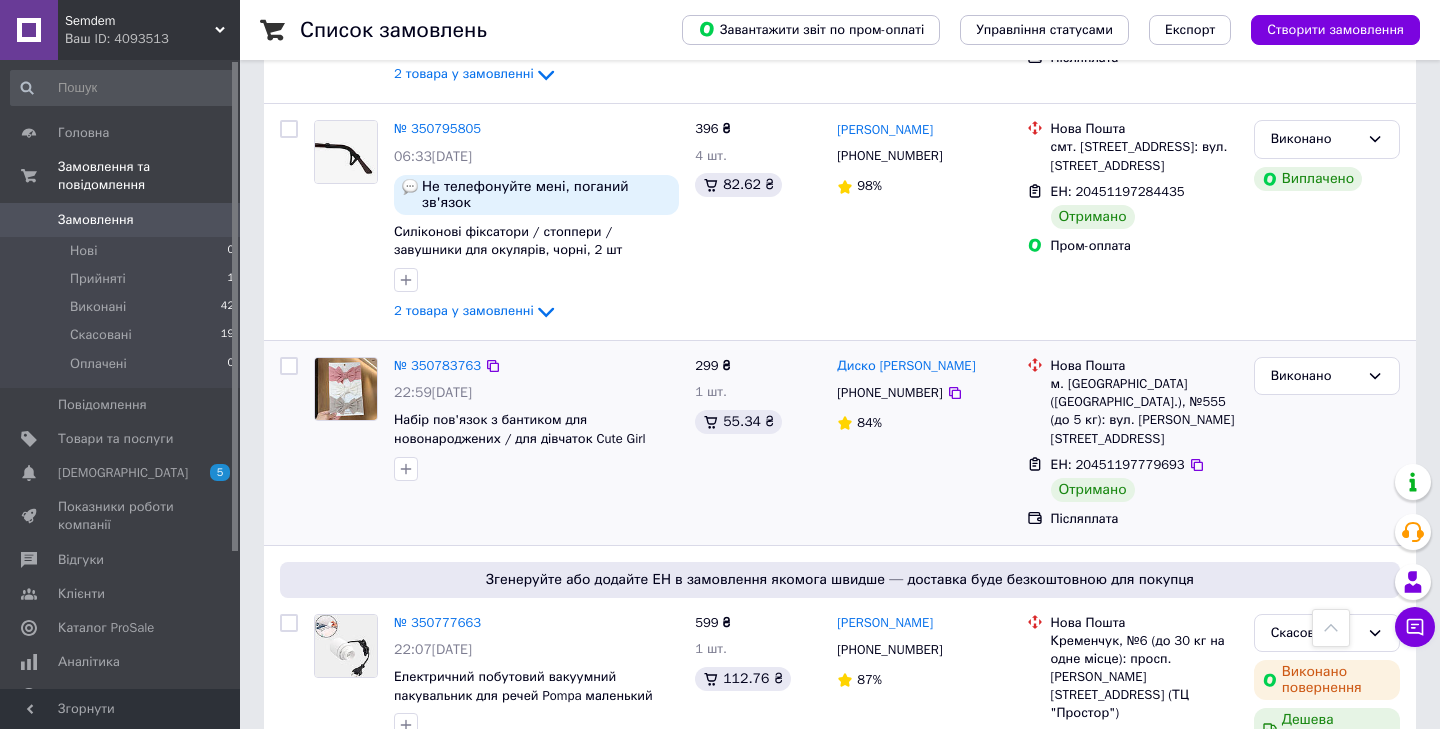 scroll, scrollTop: 1081, scrollLeft: 0, axis: vertical 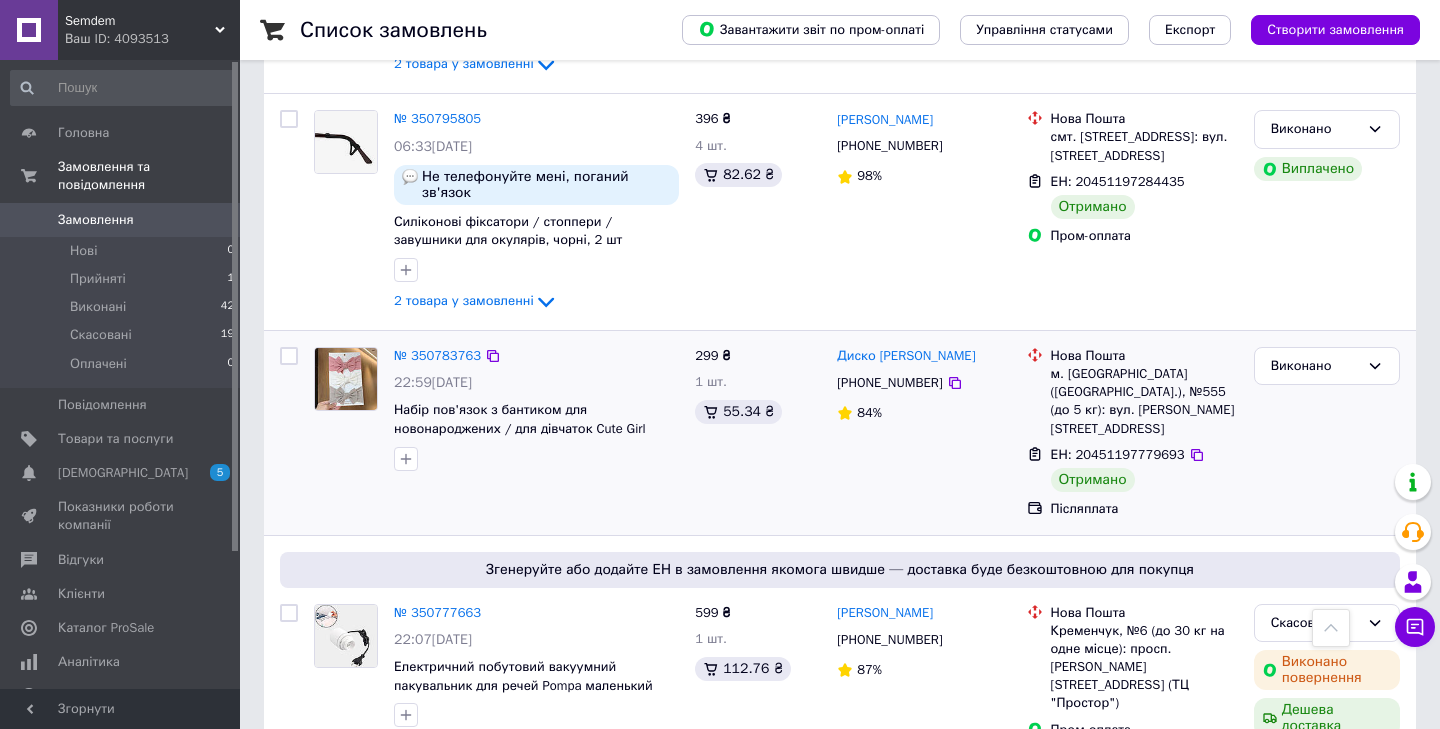 click on "Диско Ольга +380660141130 84%" at bounding box center [923, 433] 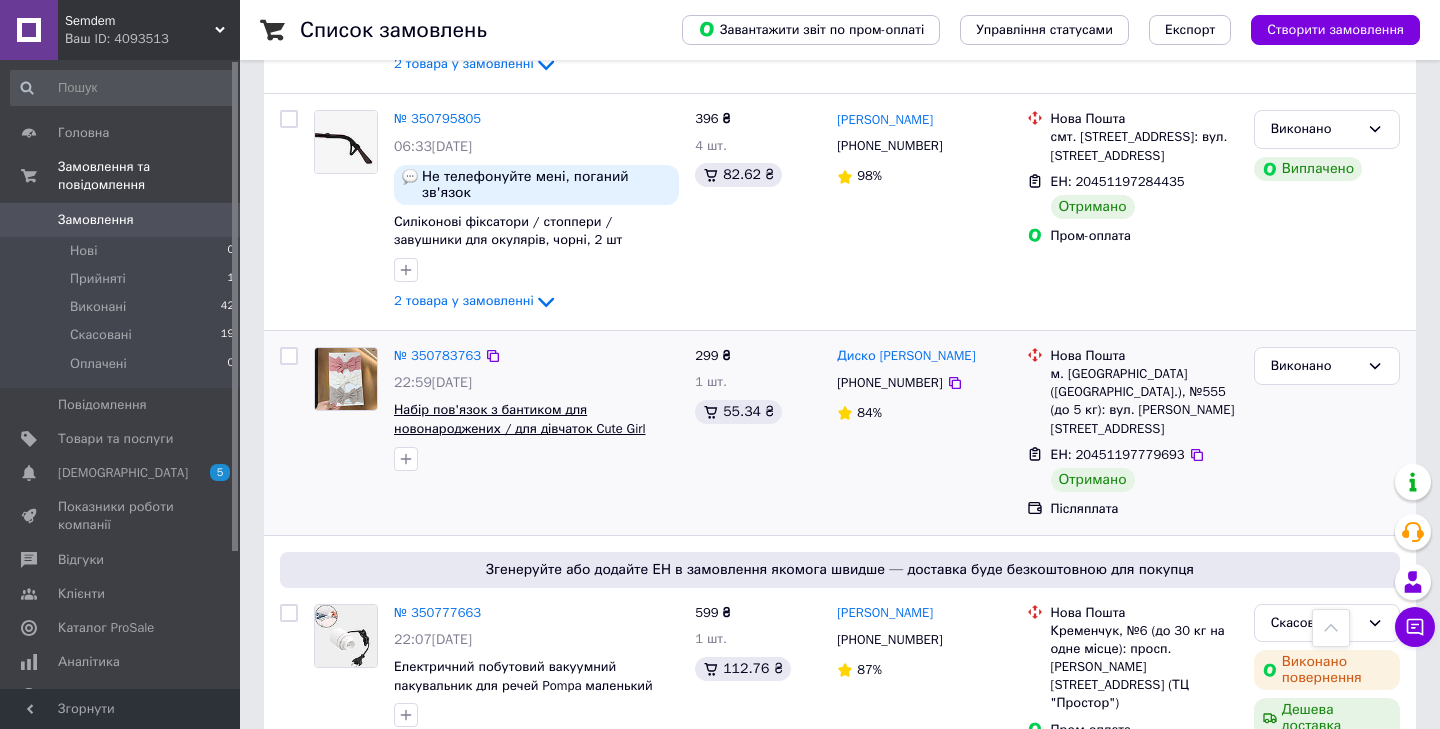 click on "Набір пов'язок з бантиком для новонароджених / для дівчаток Cute Girl дитячі еластичні пов'язки на голову, 3 кольори (85969119)" at bounding box center [520, 437] 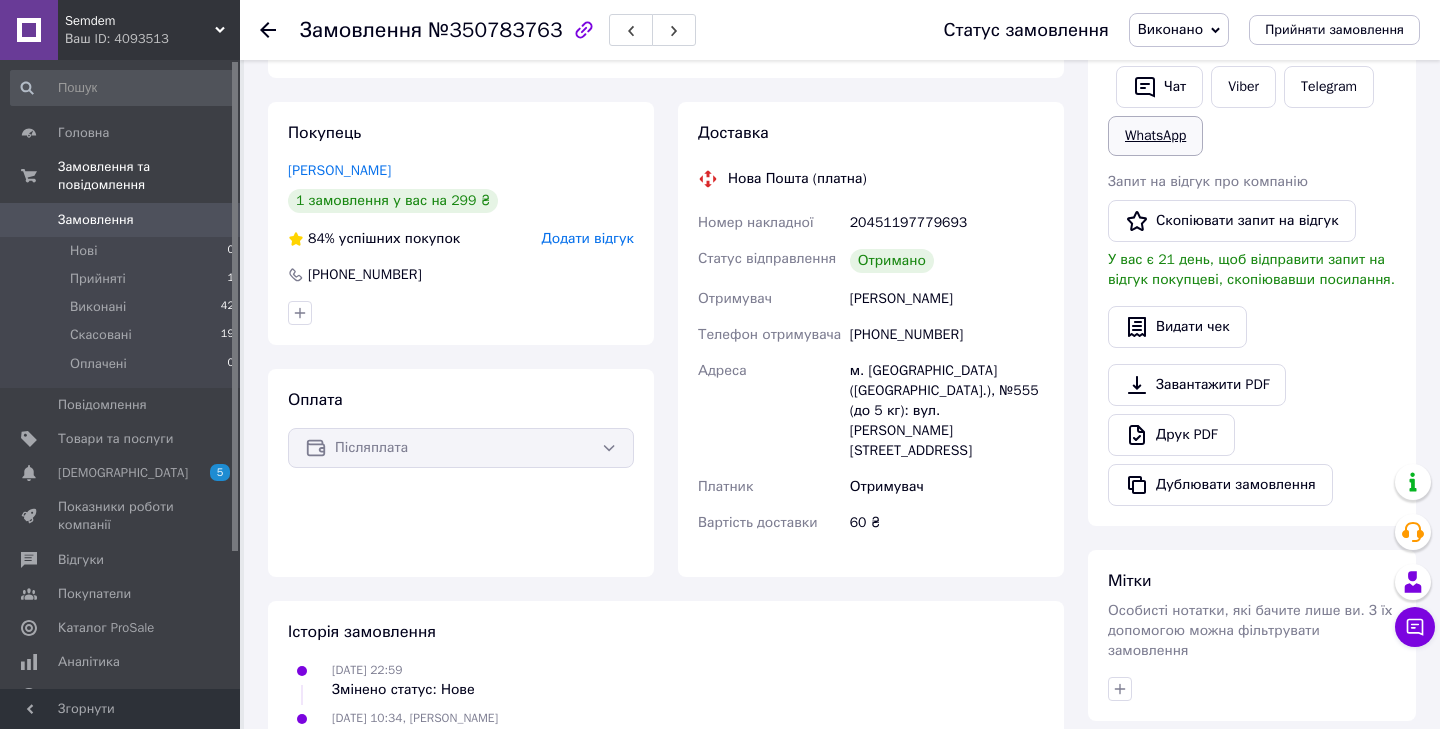 scroll, scrollTop: 338, scrollLeft: 0, axis: vertical 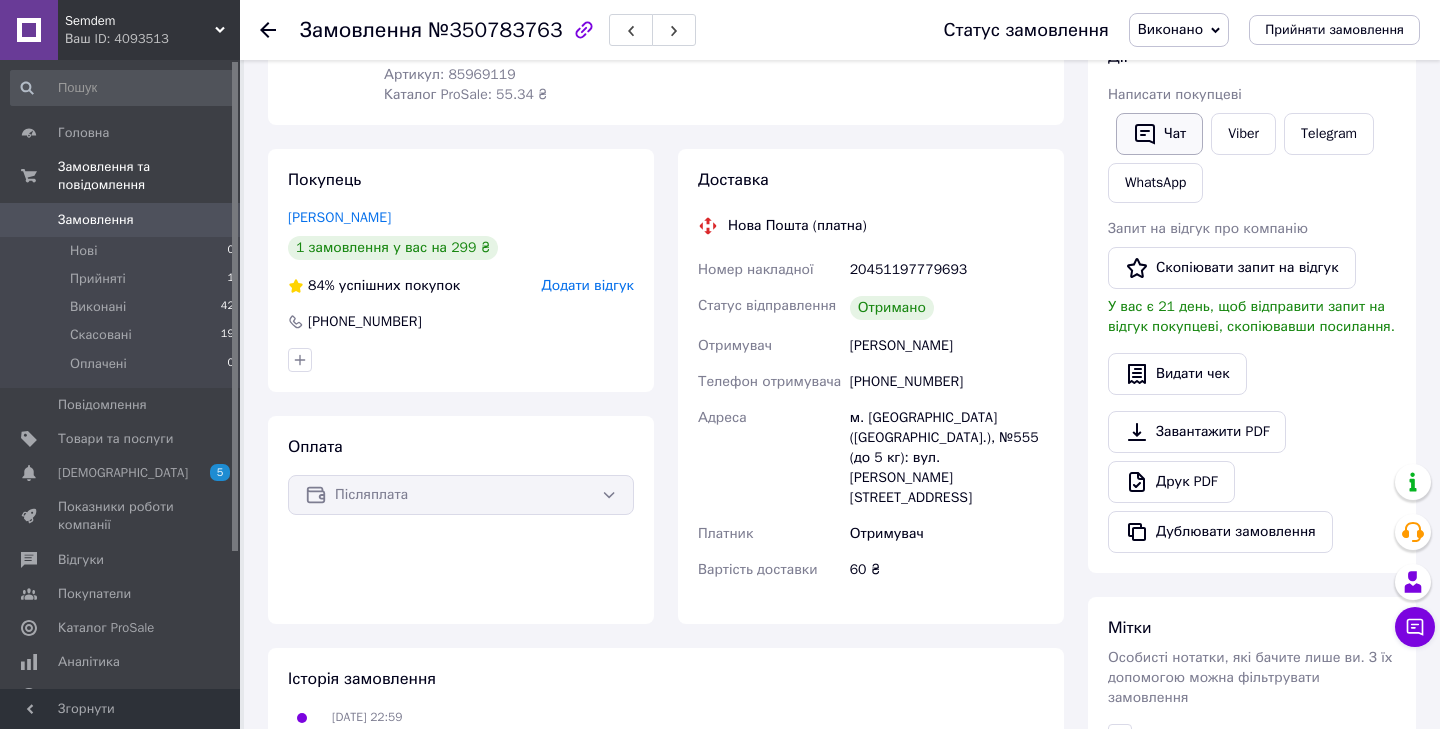 click on "Чат" at bounding box center [1159, 134] 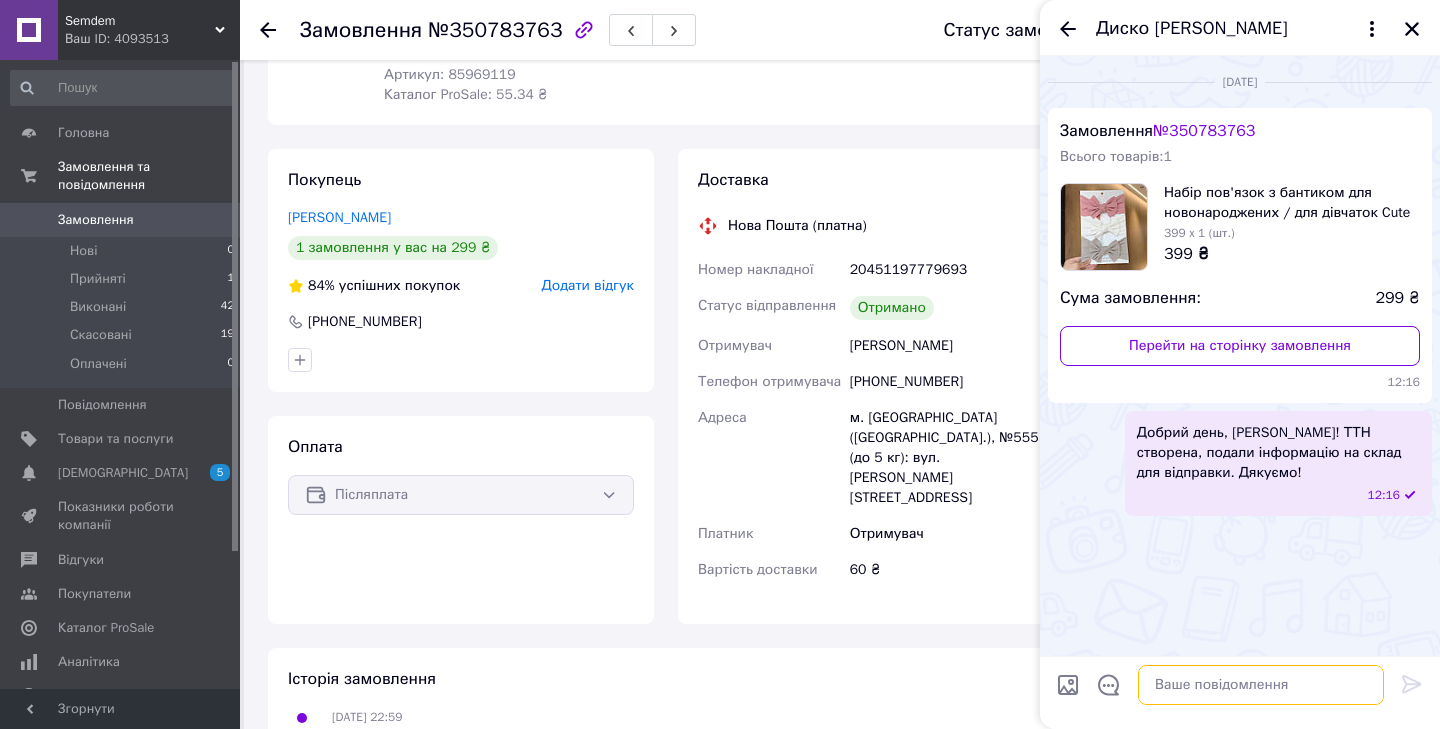 click at bounding box center [1261, 685] 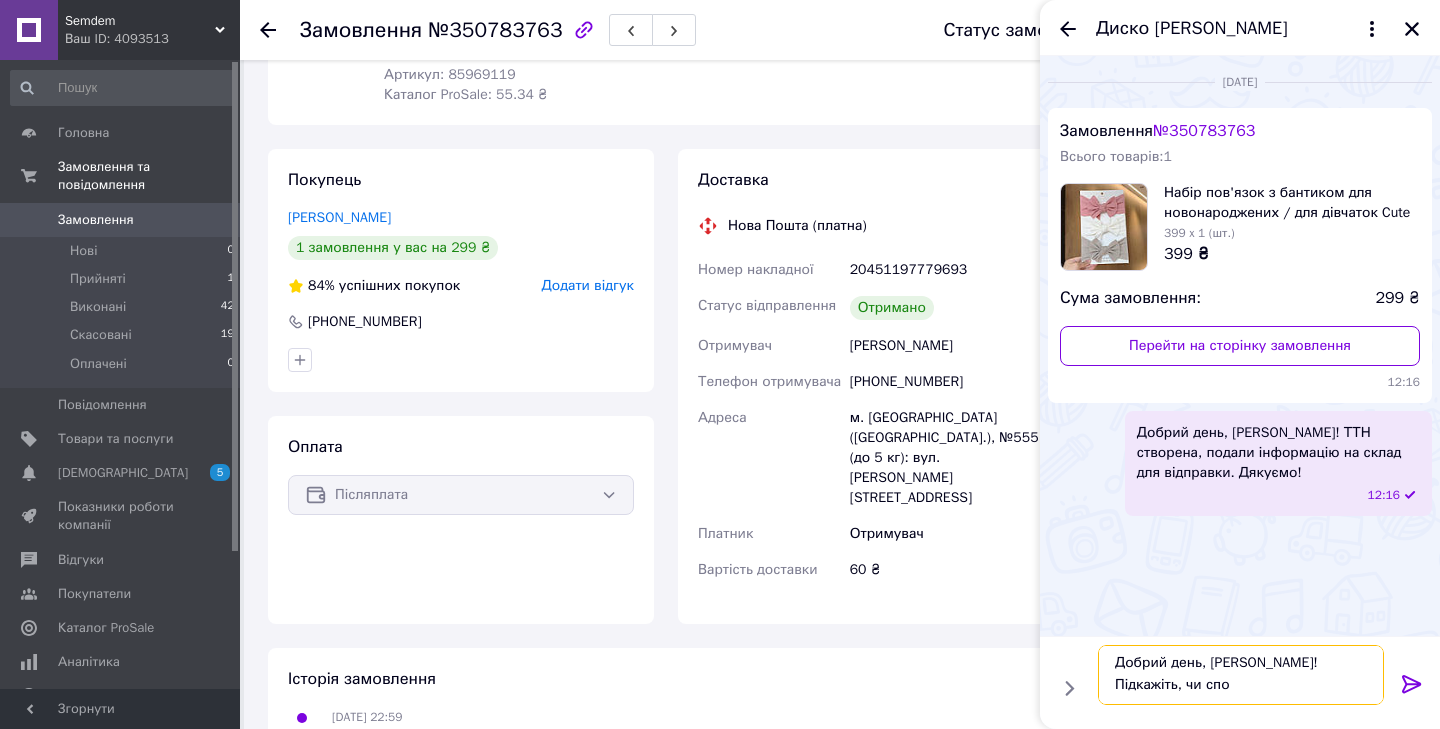 scroll, scrollTop: 2, scrollLeft: 0, axis: vertical 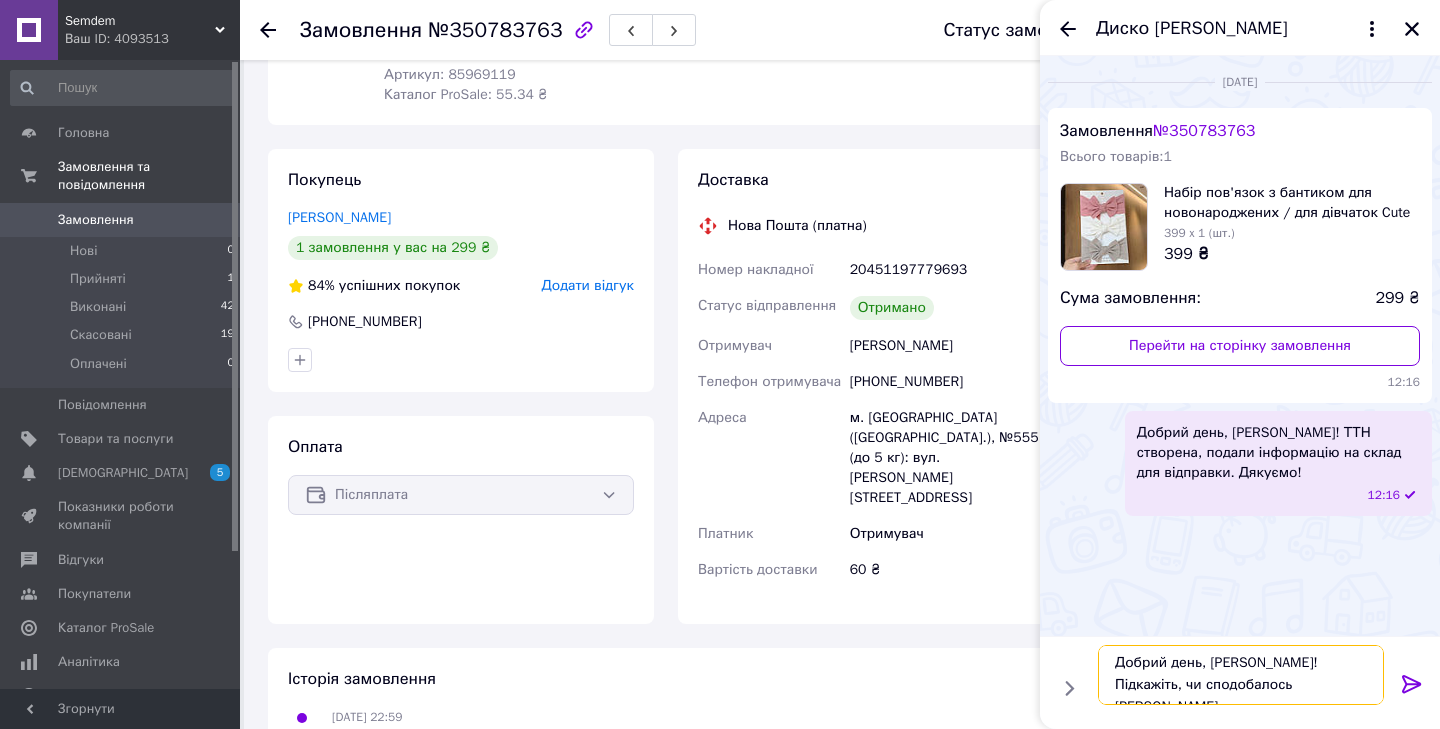 click on "Добрий день, Ольго! Підкажіть, чи сподобалось Вам" at bounding box center (1241, 675) 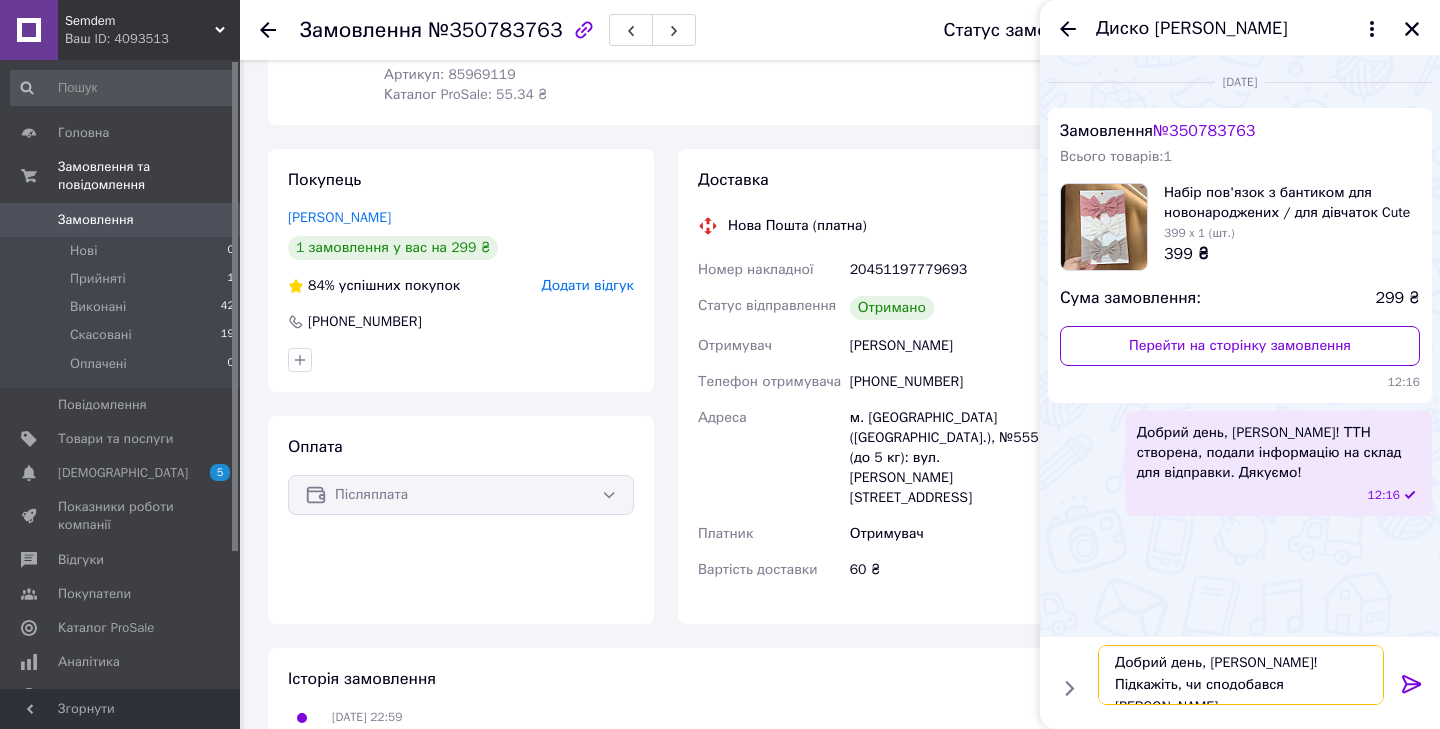 click on "Добрий день, Ольго! Підкажіть, чи сподобався Вам" at bounding box center [1241, 675] 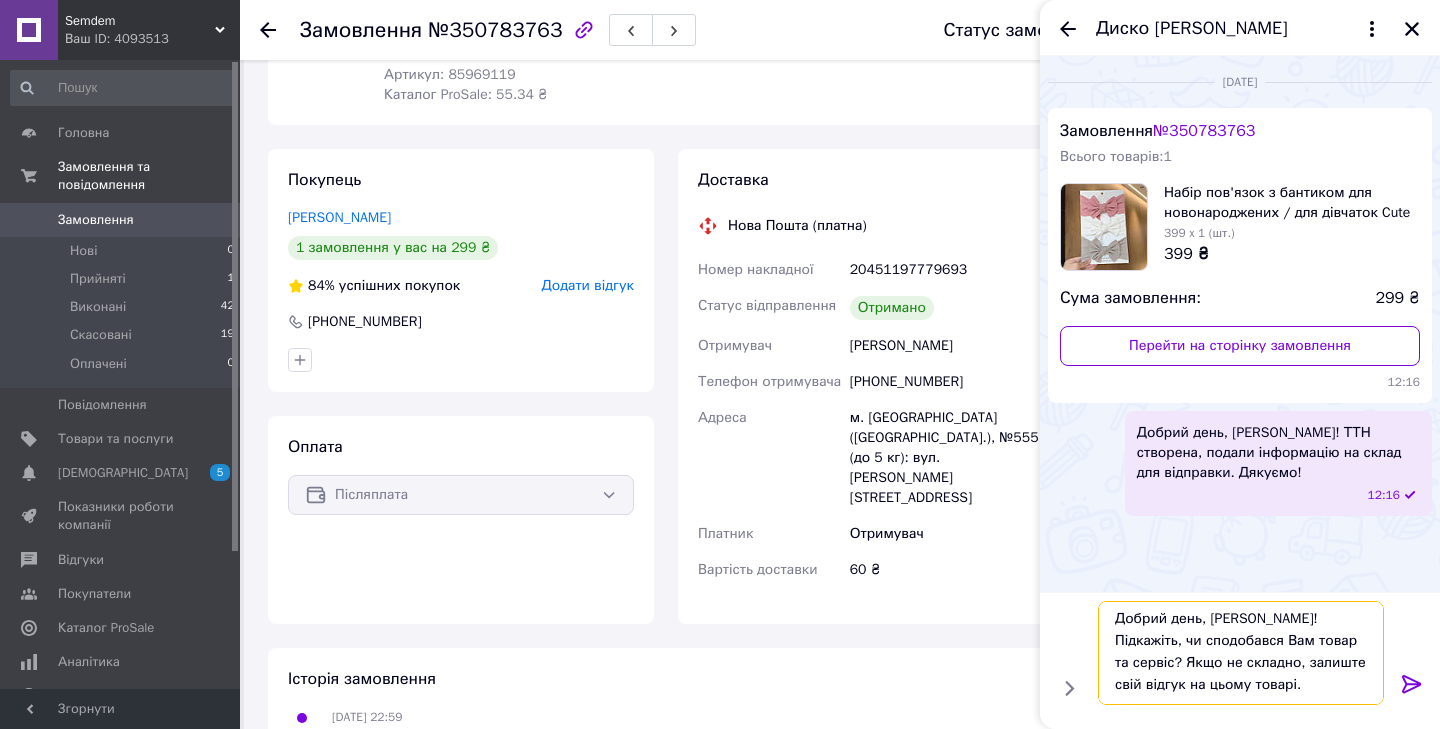 drag, startPoint x: 1156, startPoint y: 686, endPoint x: 1323, endPoint y: 683, distance: 167.02695 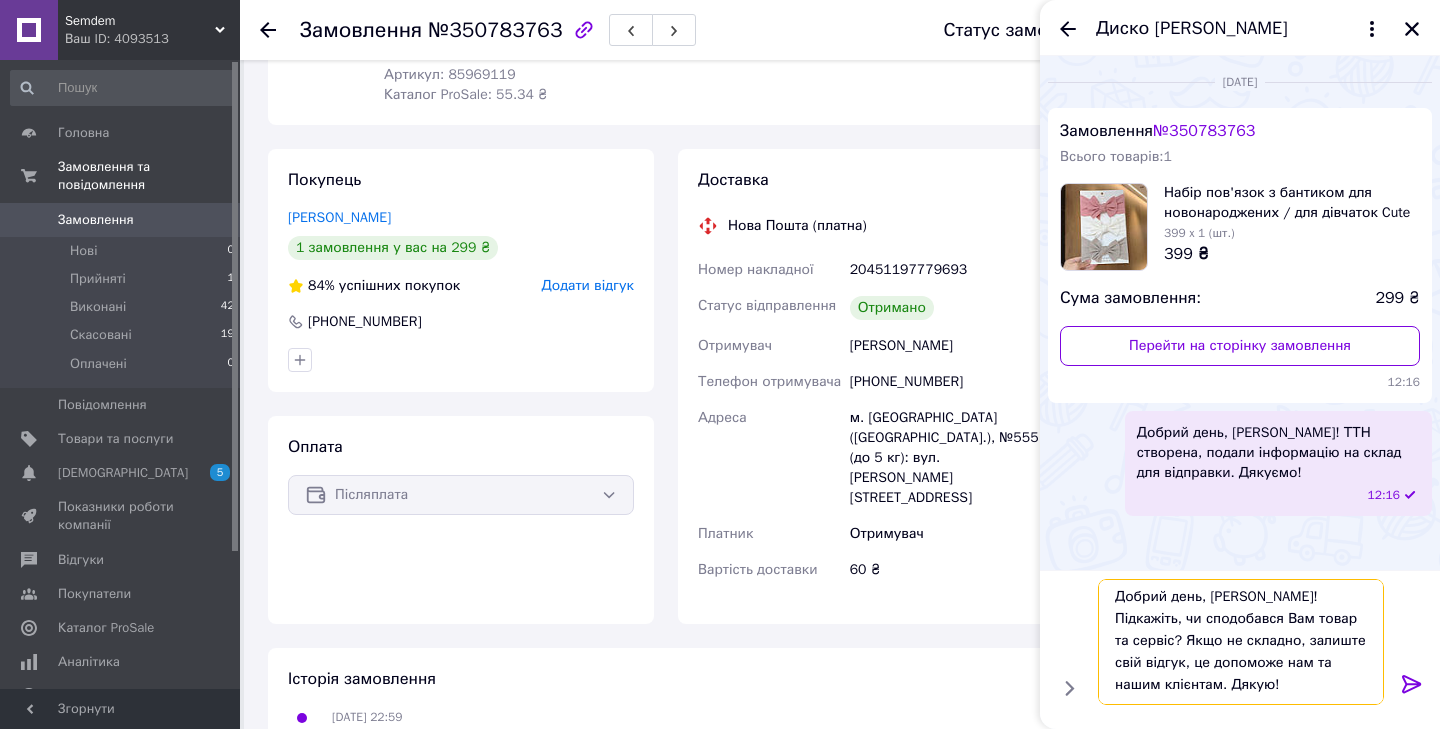 type on "Добрий день, [PERSON_NAME]! Підкажіть, чи сподобався Вам товар та сервіс? Якщо не складно, залиште свій відгук, це допоможе нам та нашим клієнтам. Дякую!" 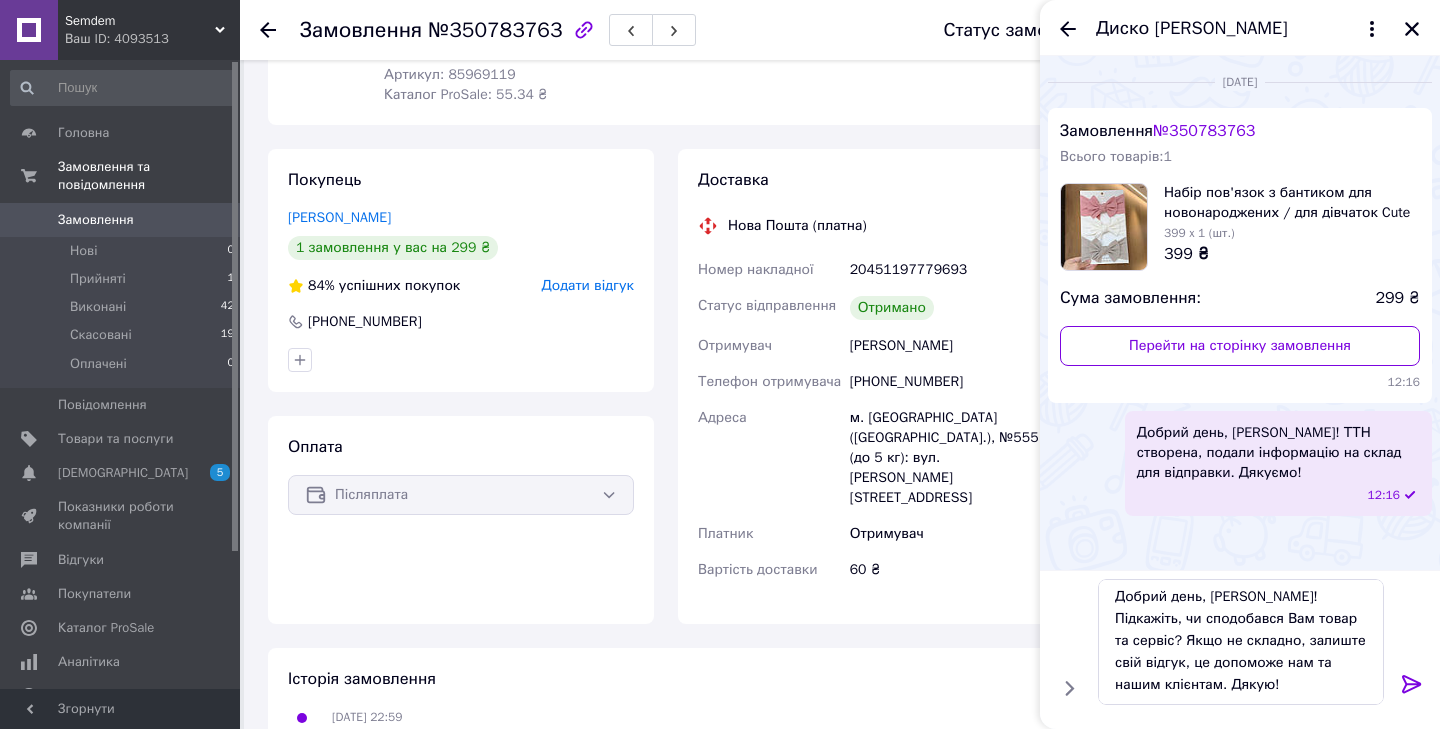 click 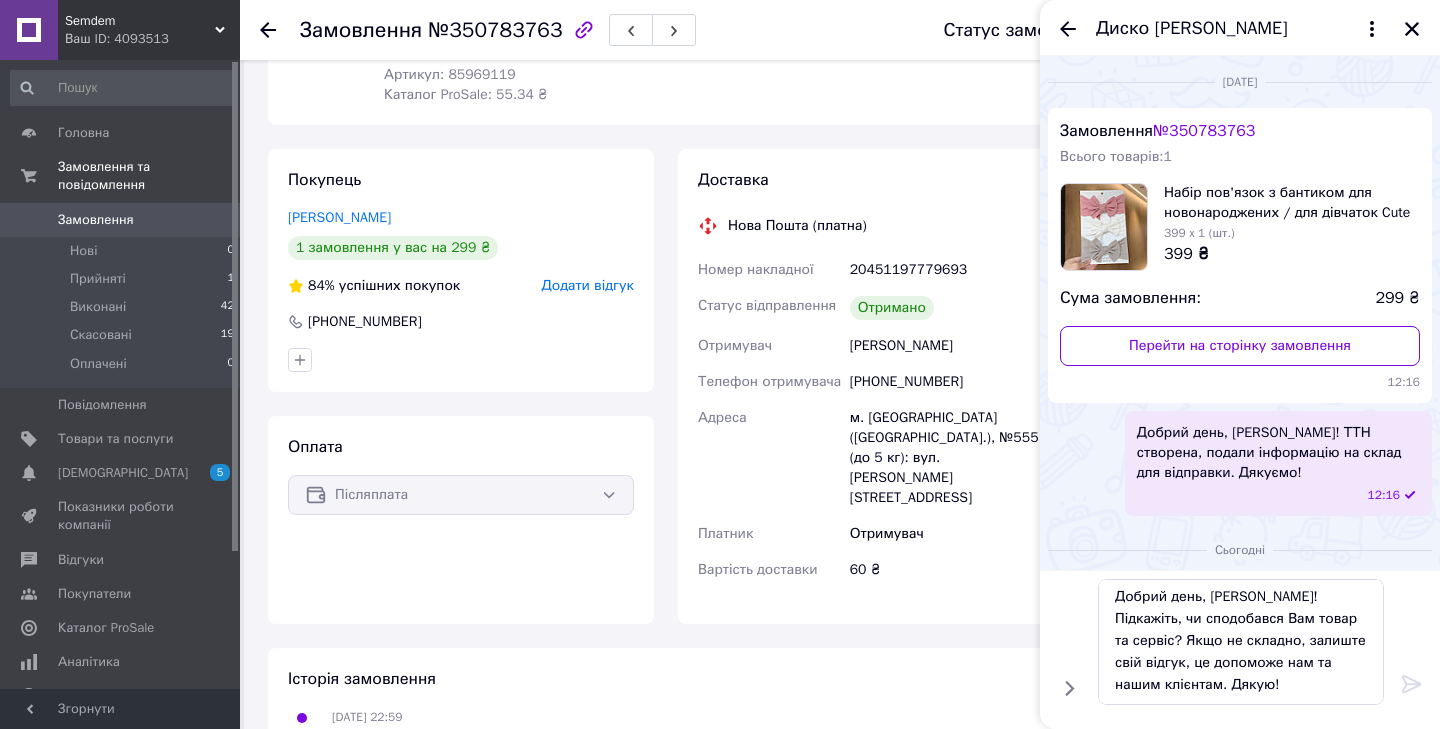 type 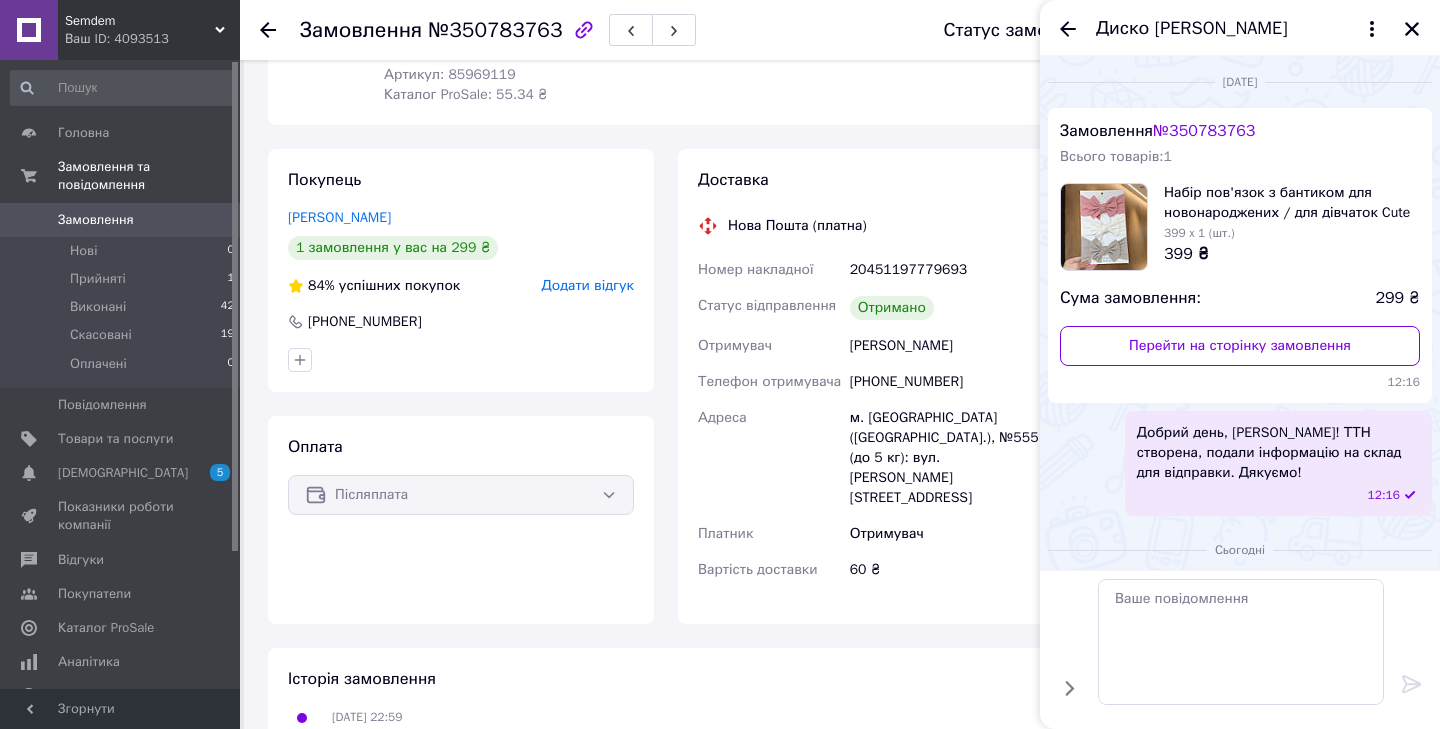 scroll, scrollTop: 0, scrollLeft: 0, axis: both 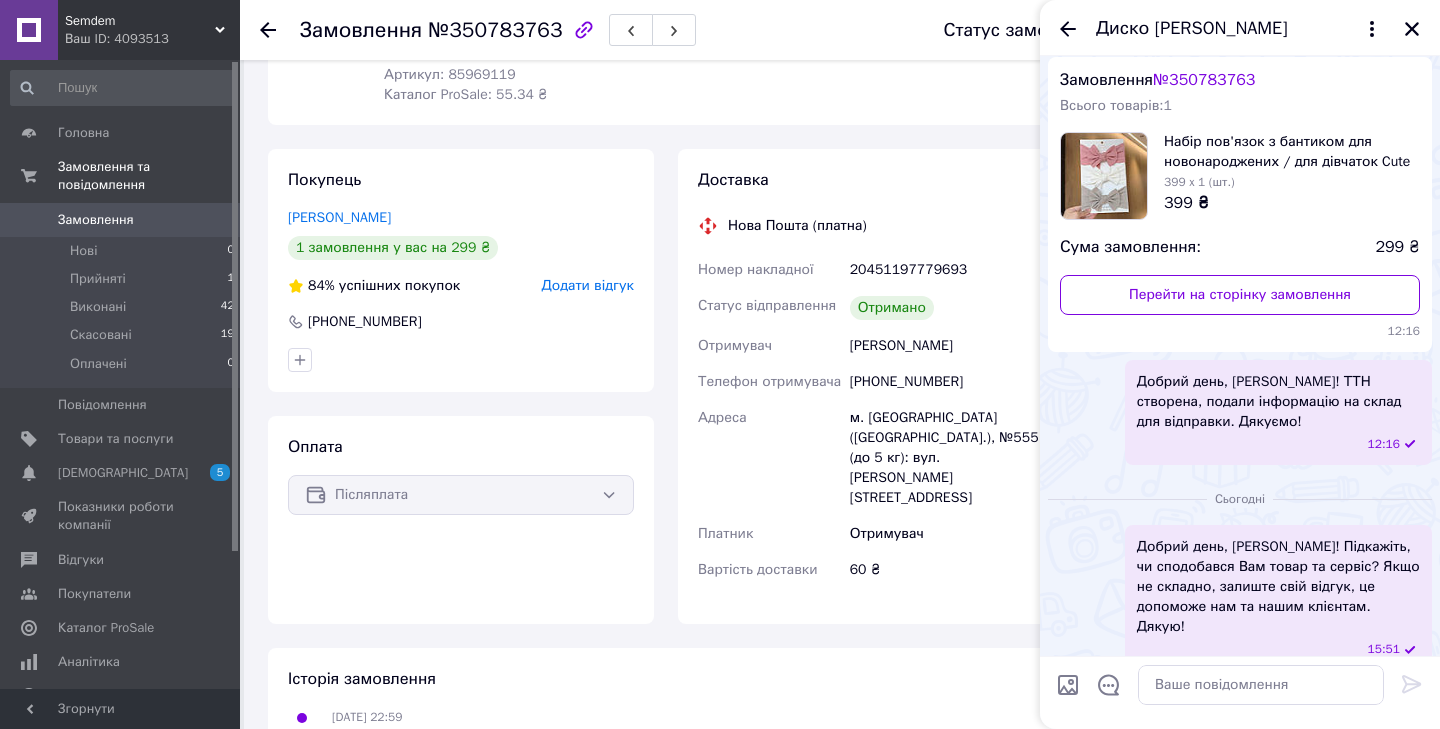 click 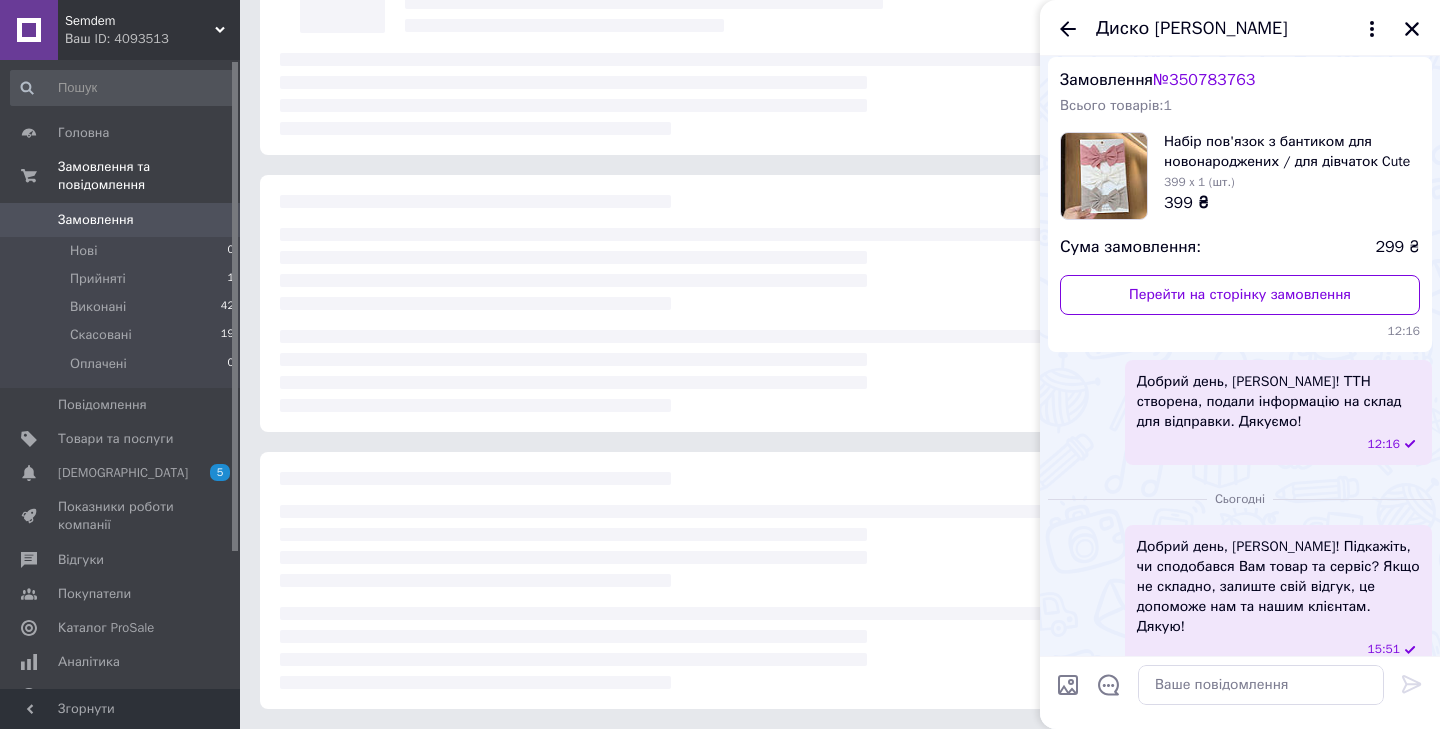 scroll, scrollTop: 185, scrollLeft: 0, axis: vertical 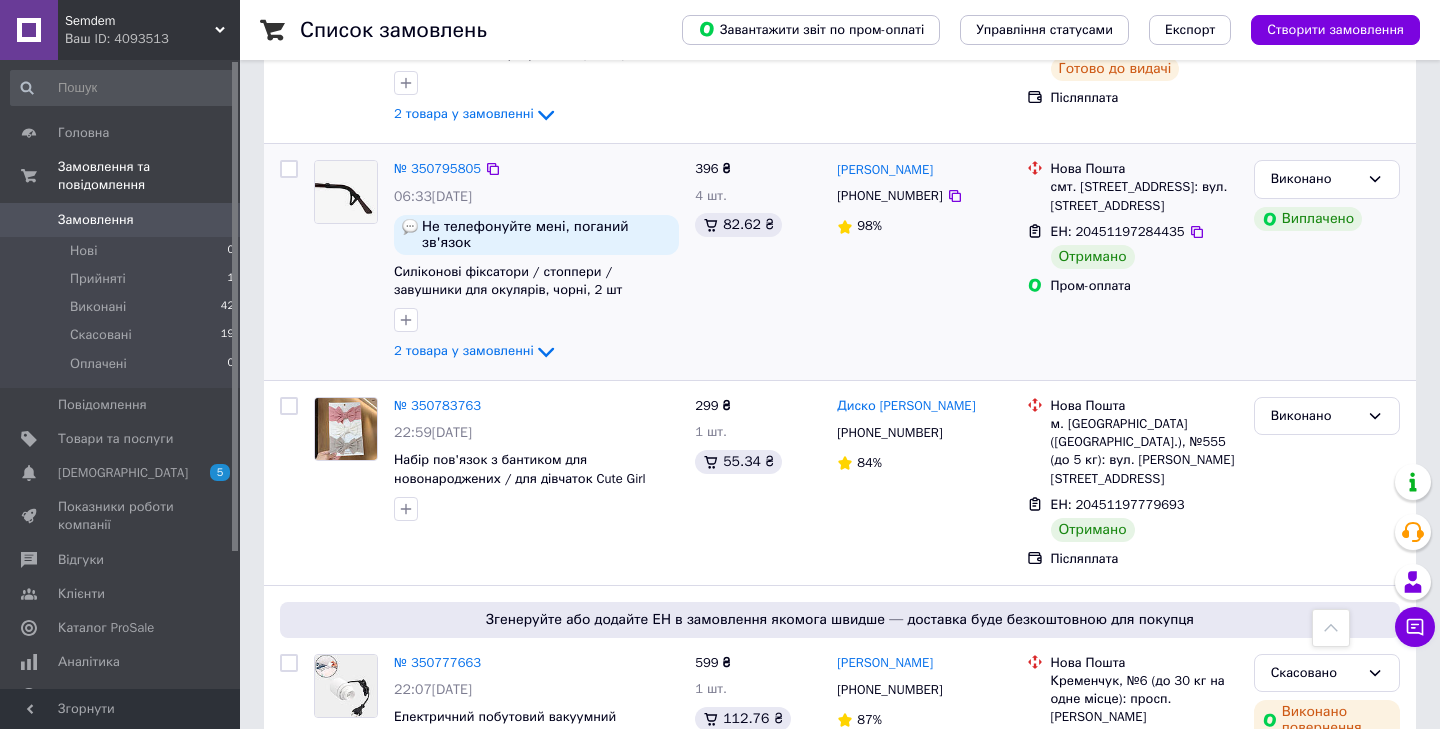 click at bounding box center [536, 320] 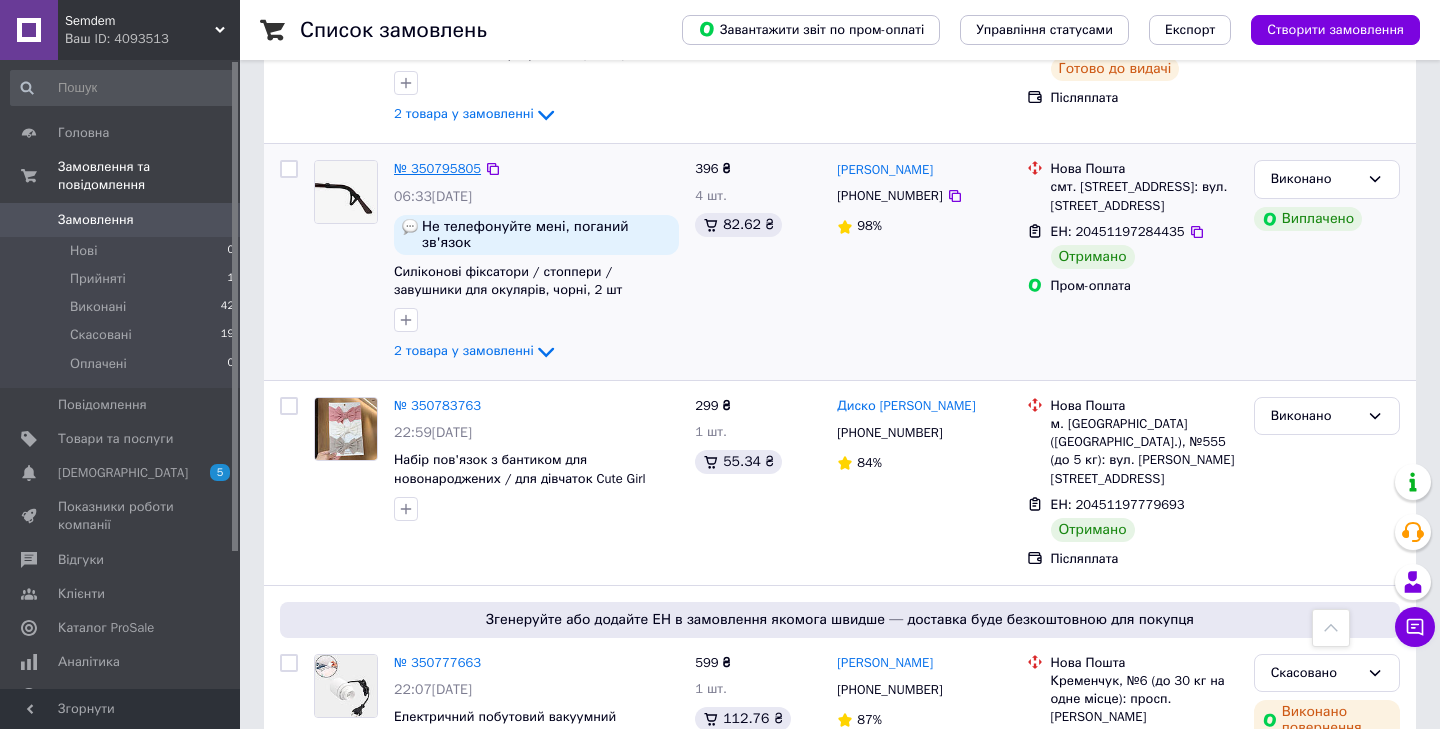 click on "№ 350795805" at bounding box center (437, 168) 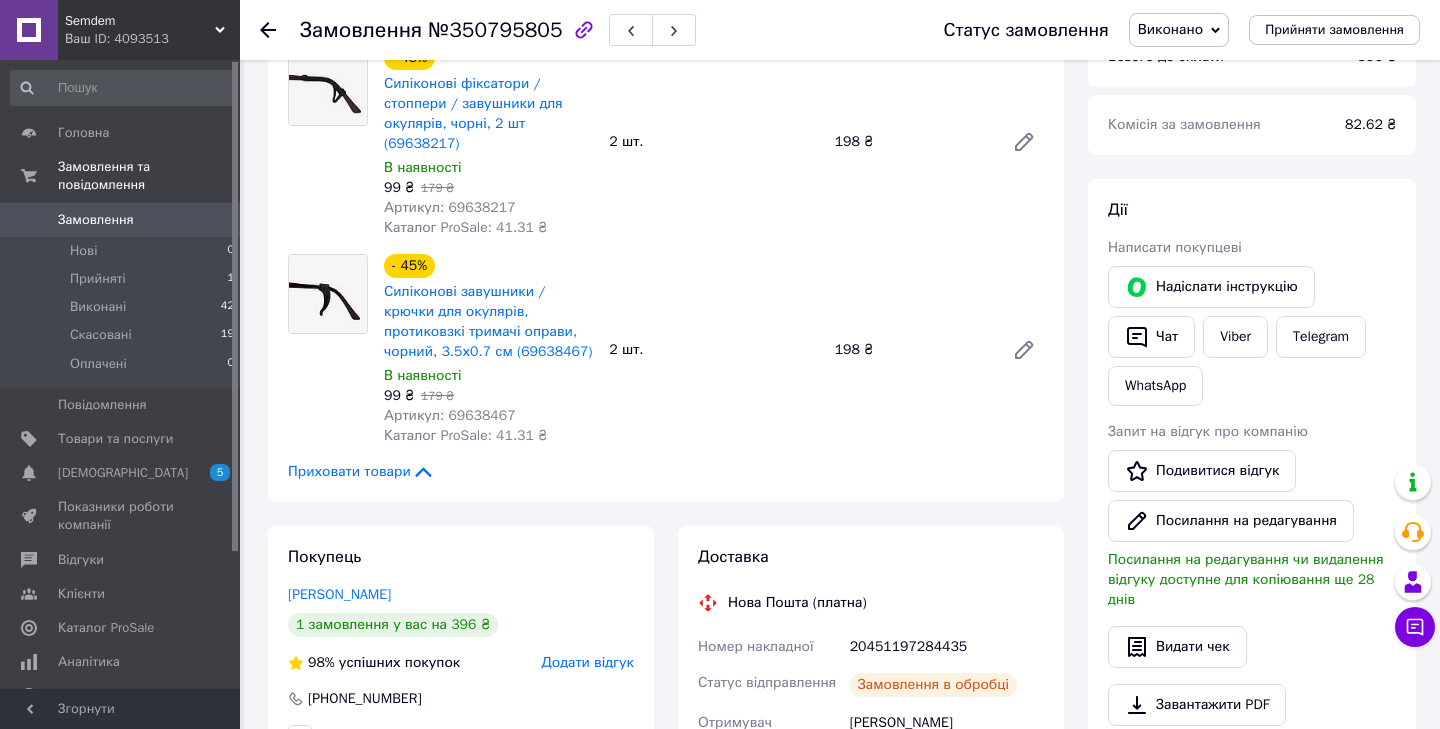 scroll, scrollTop: 142, scrollLeft: 0, axis: vertical 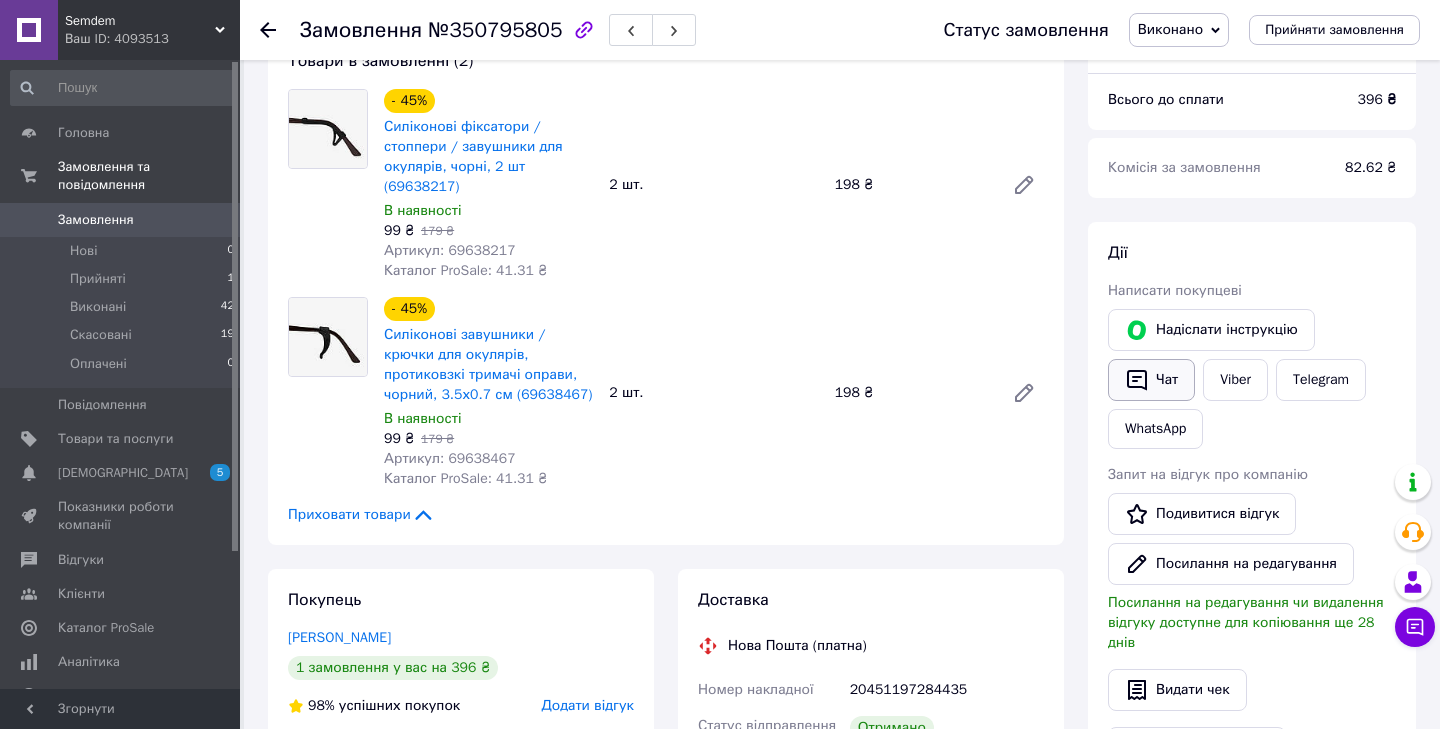 click on "Чат" at bounding box center (1151, 380) 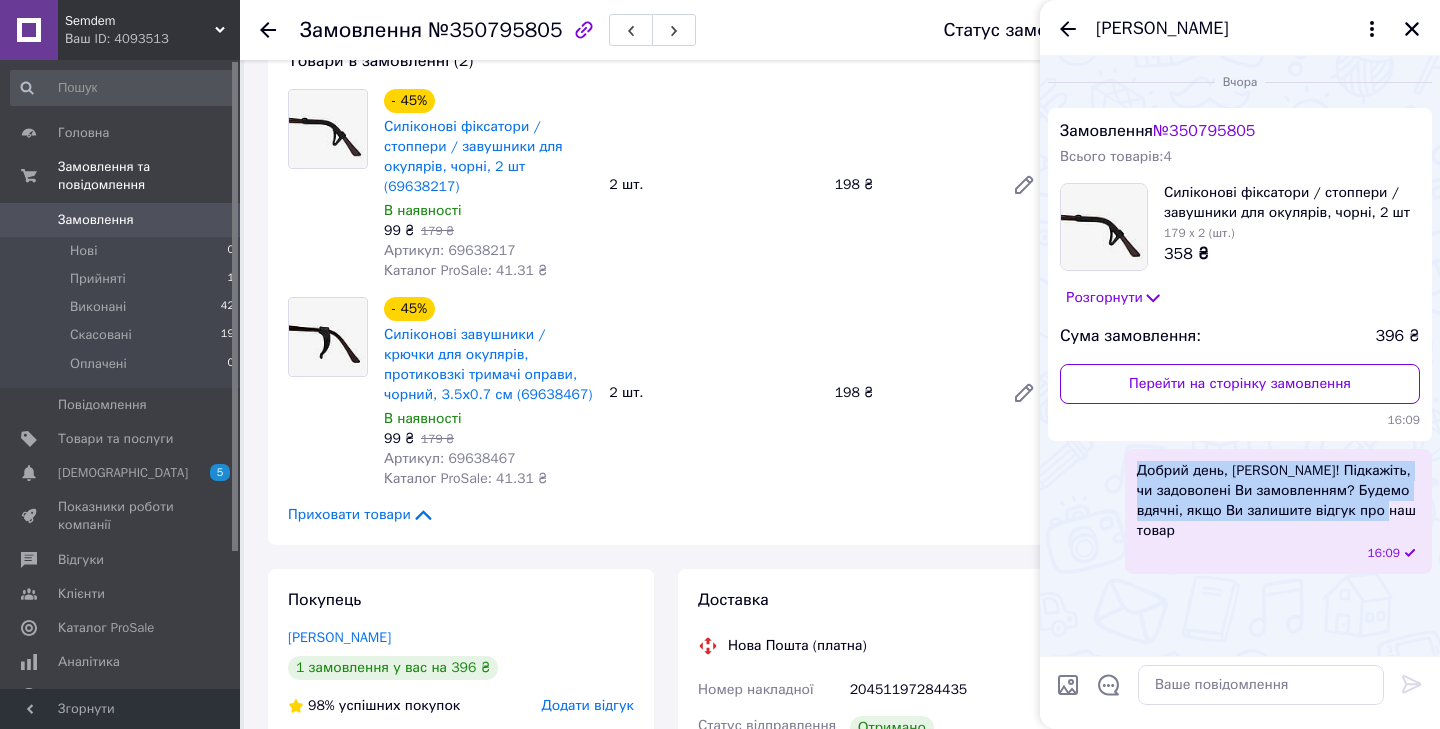 drag, startPoint x: 1139, startPoint y: 468, endPoint x: 1426, endPoint y: 509, distance: 289.9138 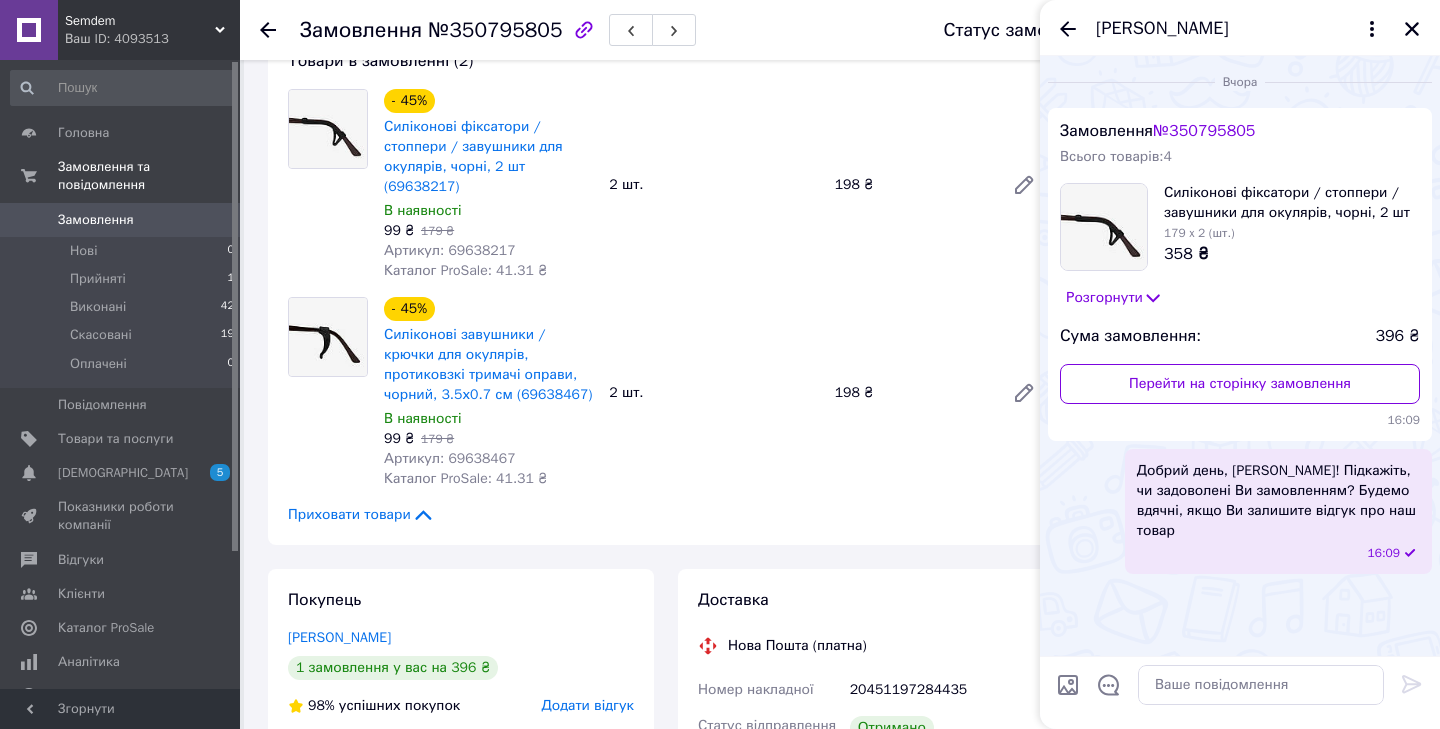 click 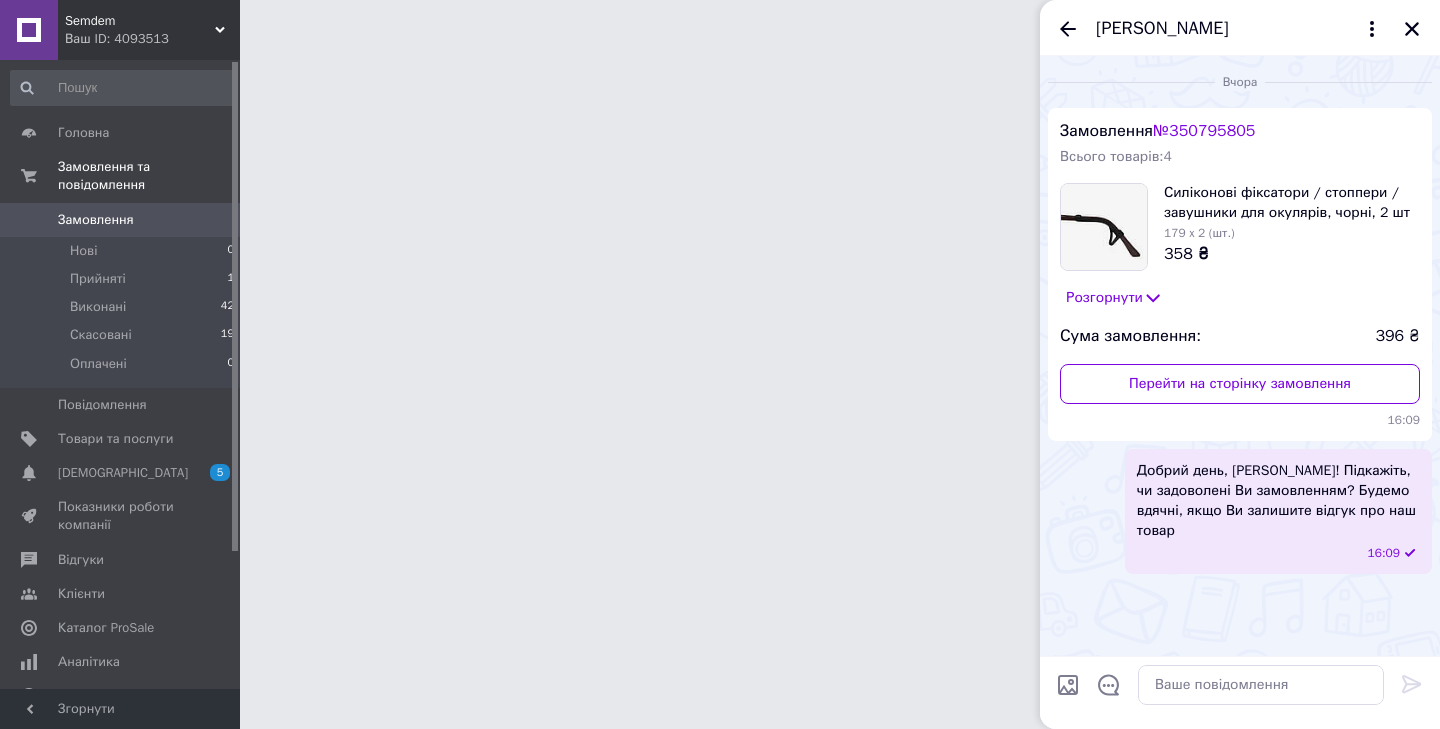 scroll, scrollTop: 0, scrollLeft: 0, axis: both 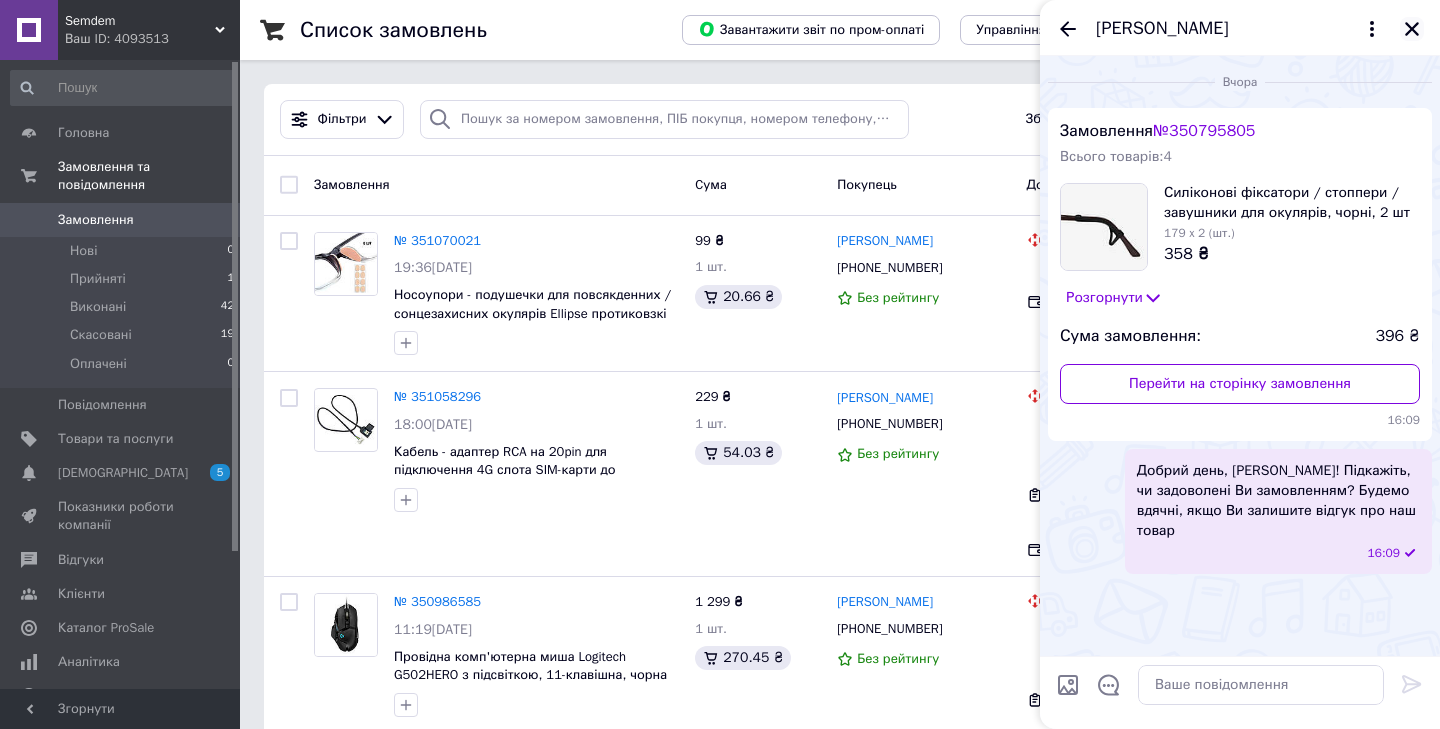click 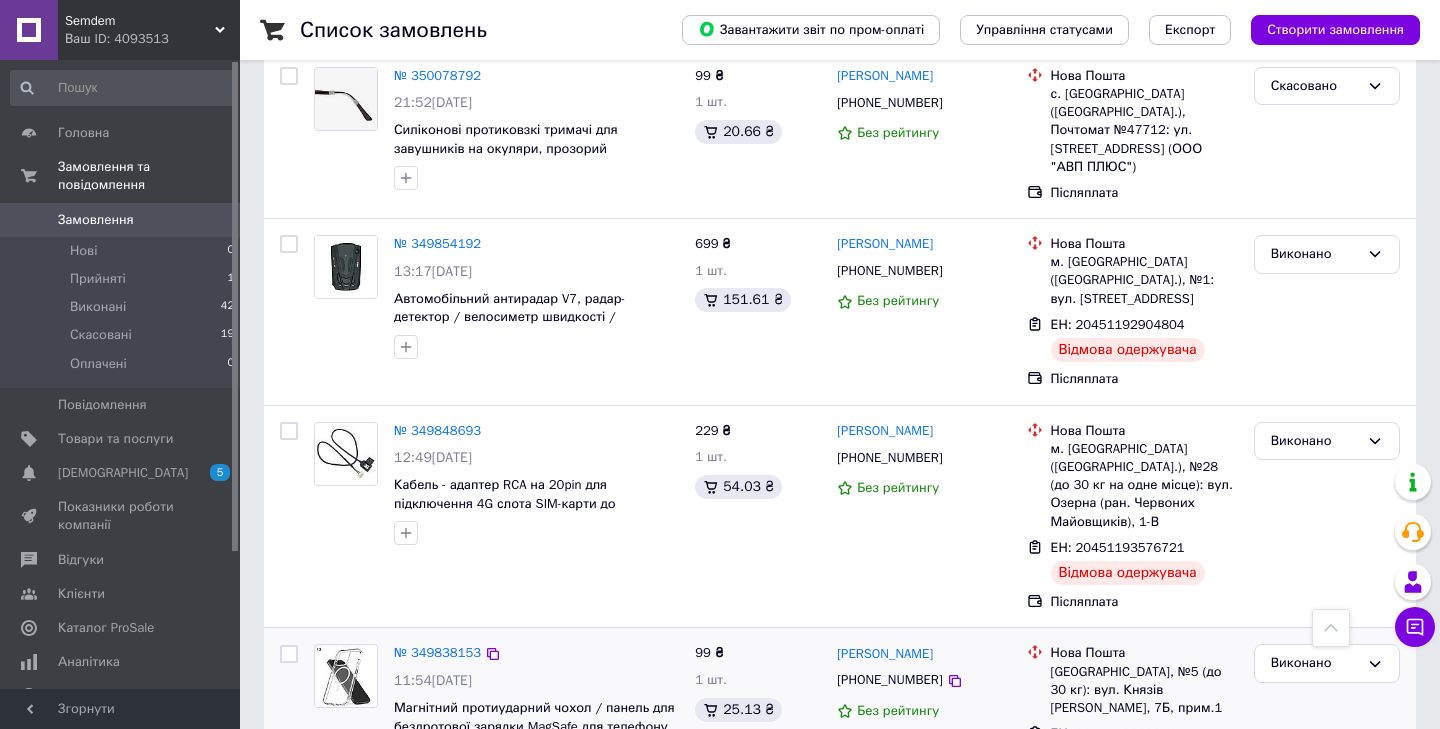 scroll, scrollTop: 3294, scrollLeft: 0, axis: vertical 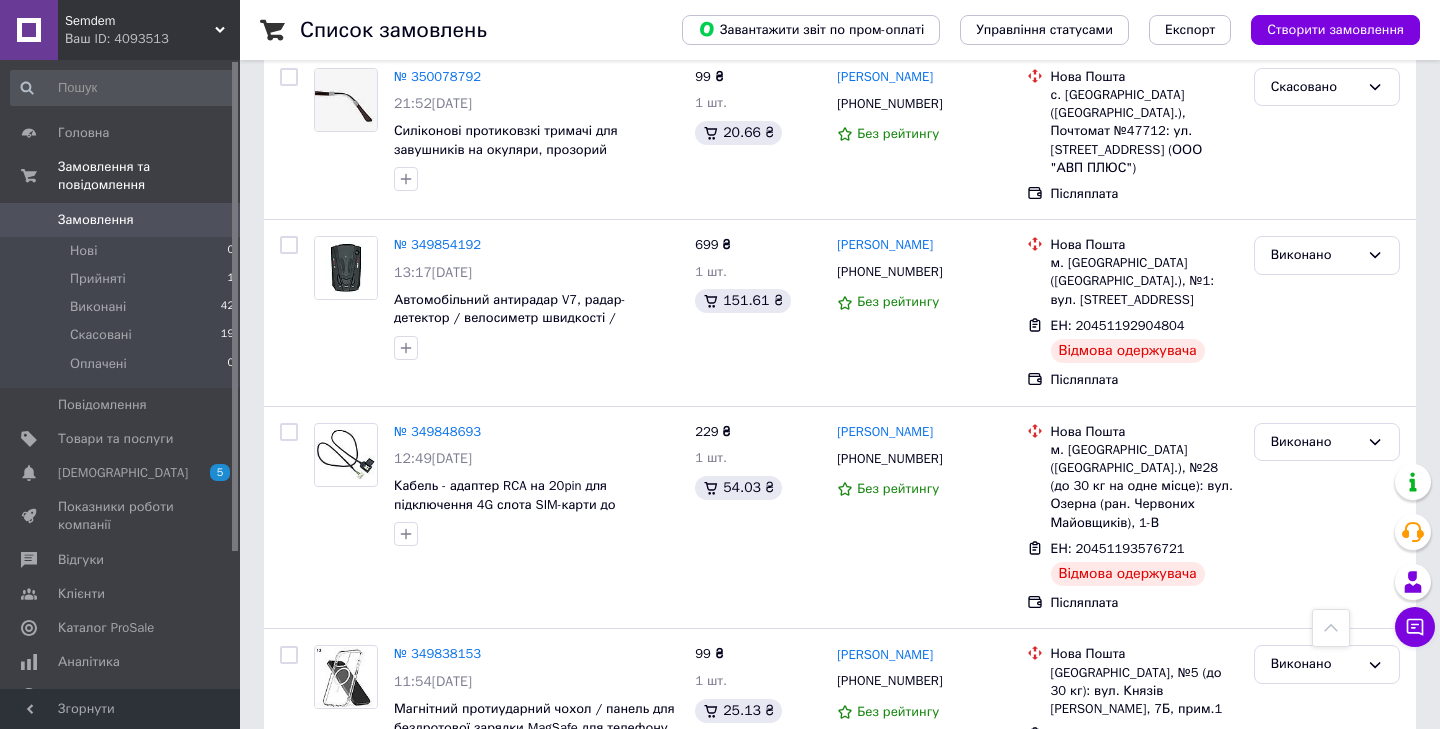 click on "2" at bounding box center [327, 860] 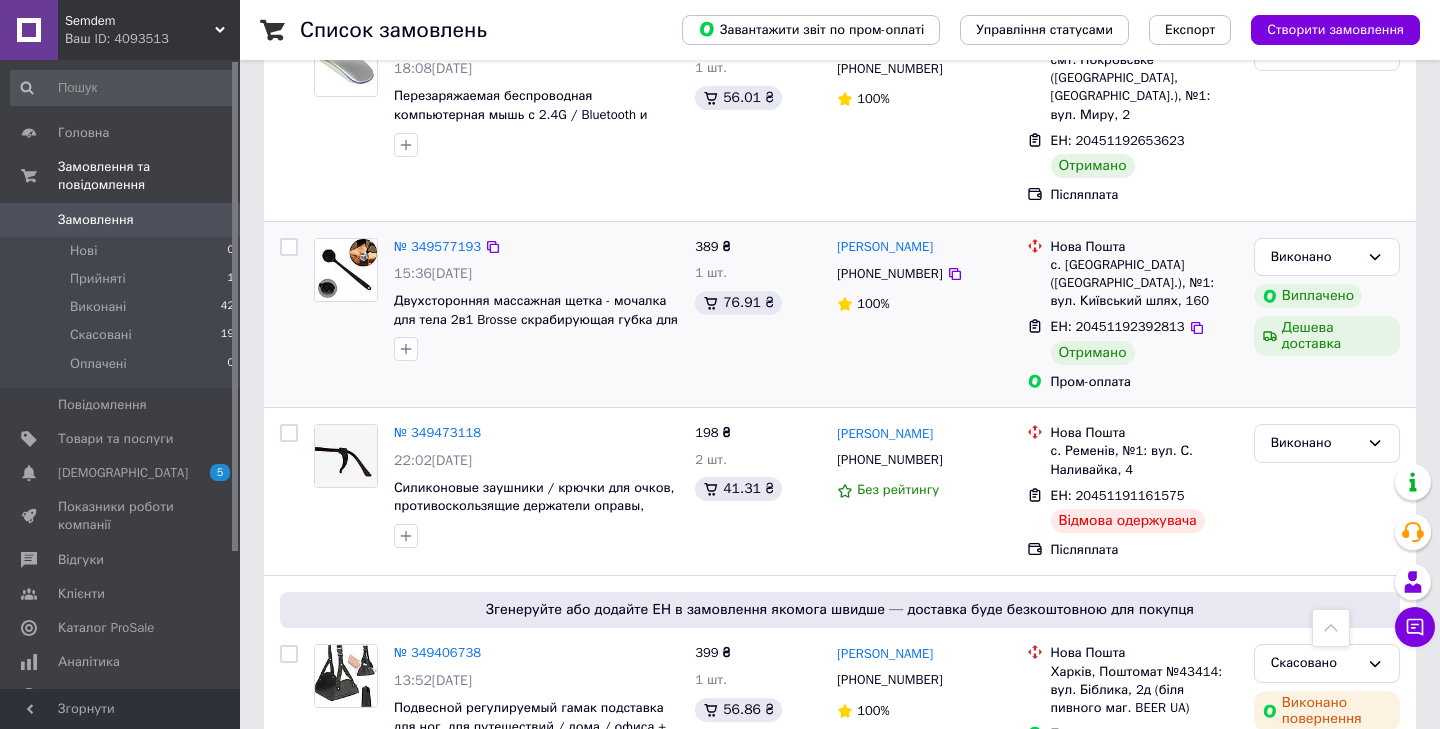 scroll, scrollTop: 371, scrollLeft: 0, axis: vertical 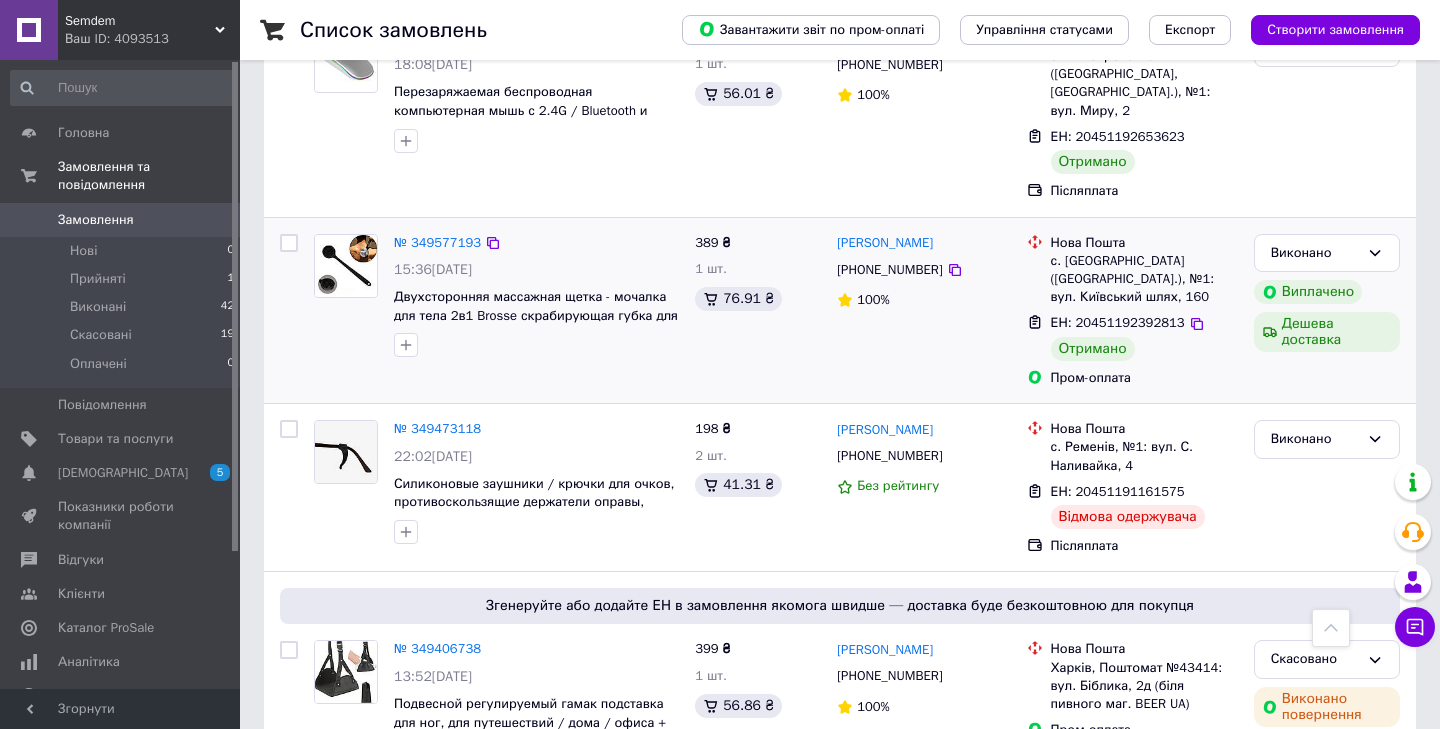 click on "Віталій Петруня +380674569289 100%" at bounding box center (923, 311) 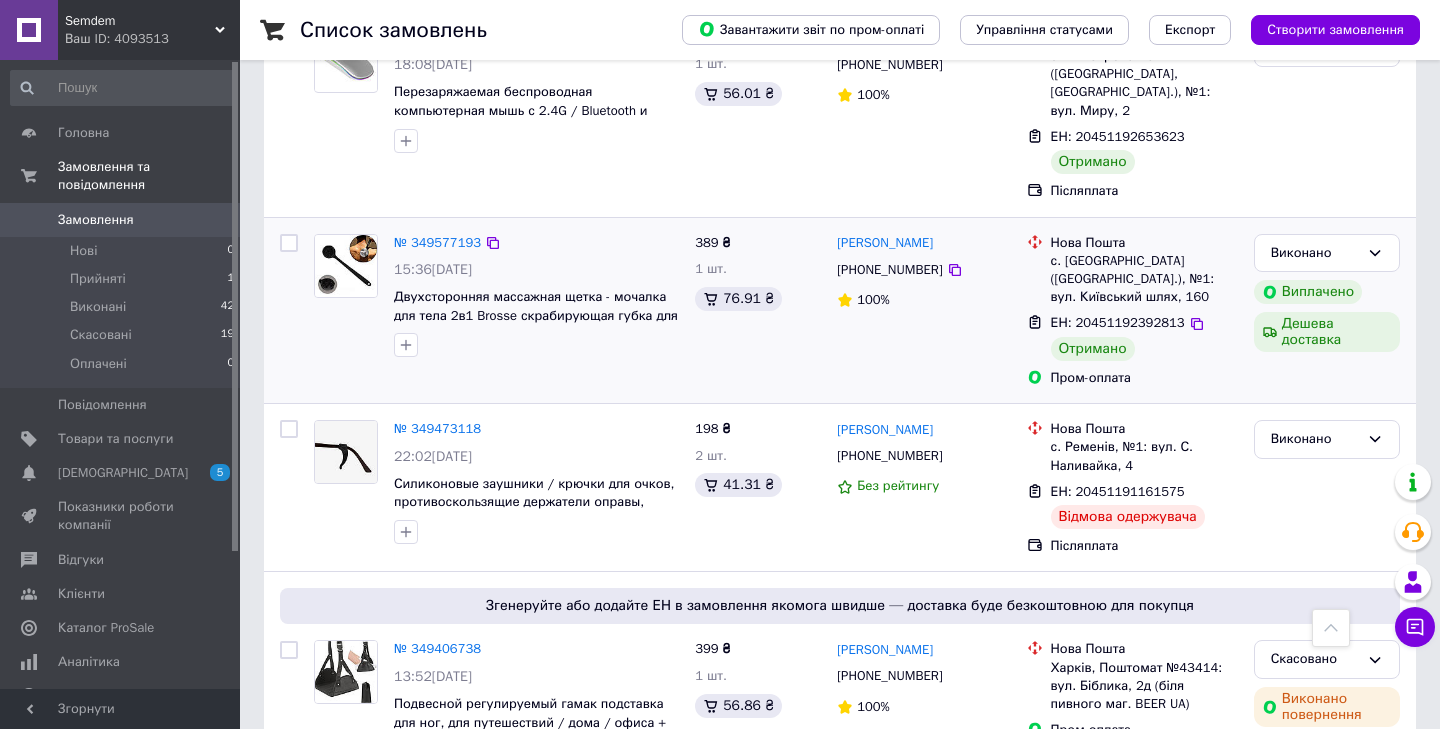 click on "389 ₴ 1 шт. 76.91 ₴" at bounding box center [758, 311] 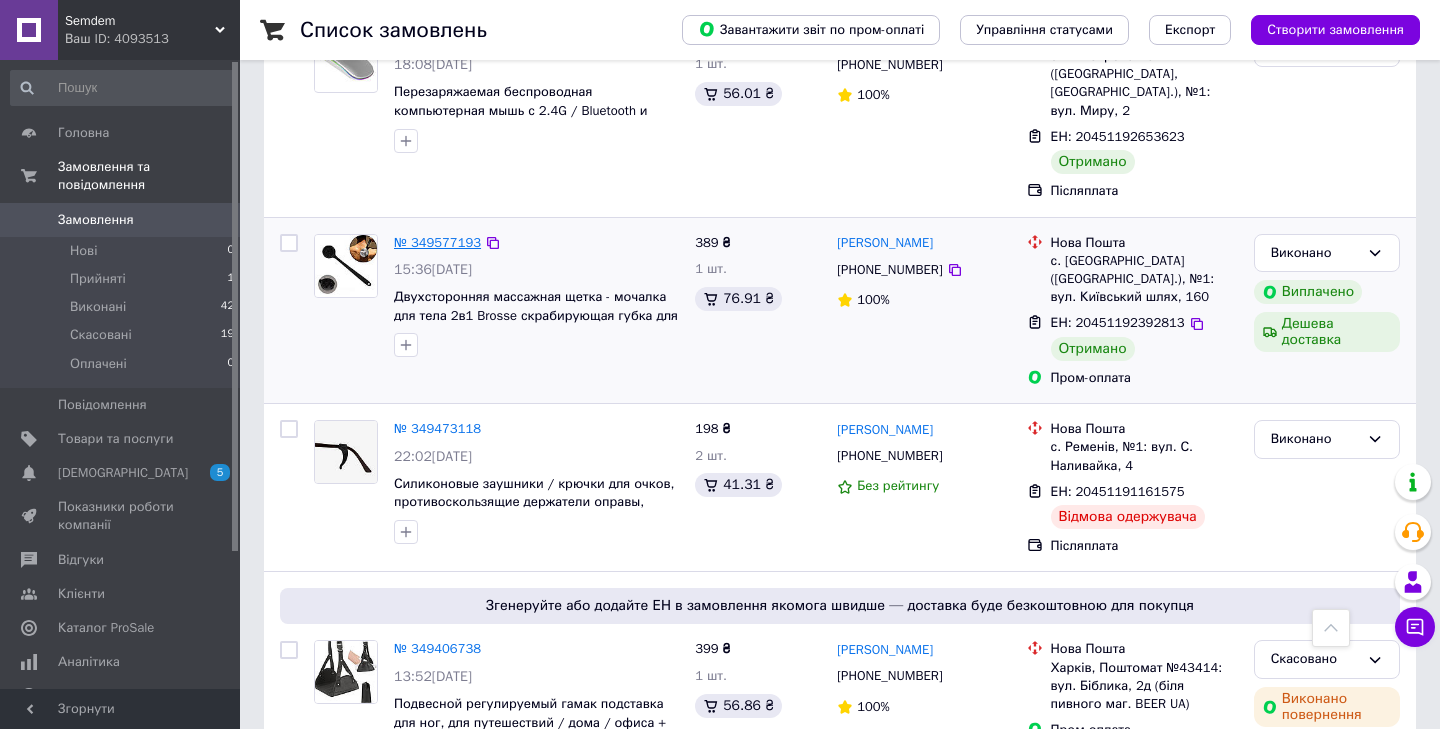 click on "№ 349577193" at bounding box center (437, 242) 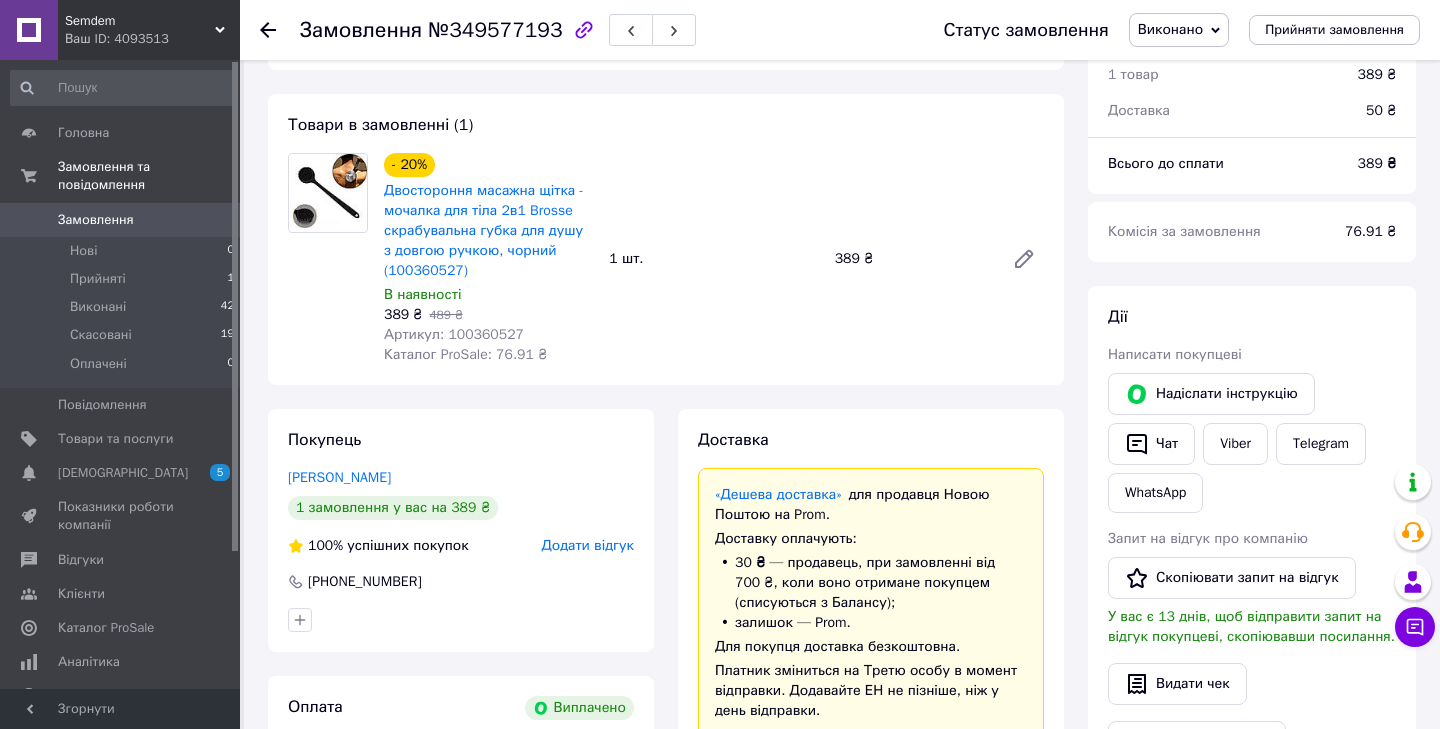 scroll, scrollTop: 73, scrollLeft: 0, axis: vertical 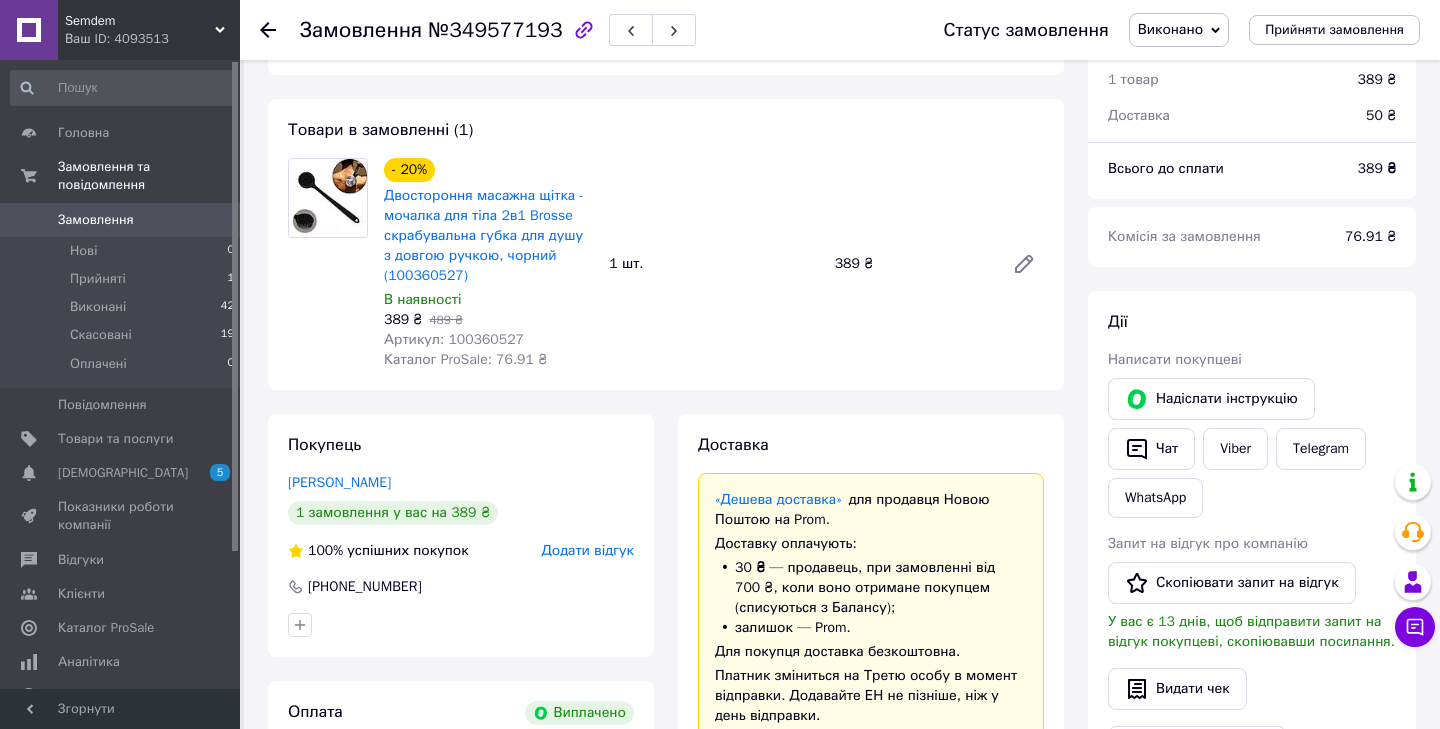 click at bounding box center [328, 198] 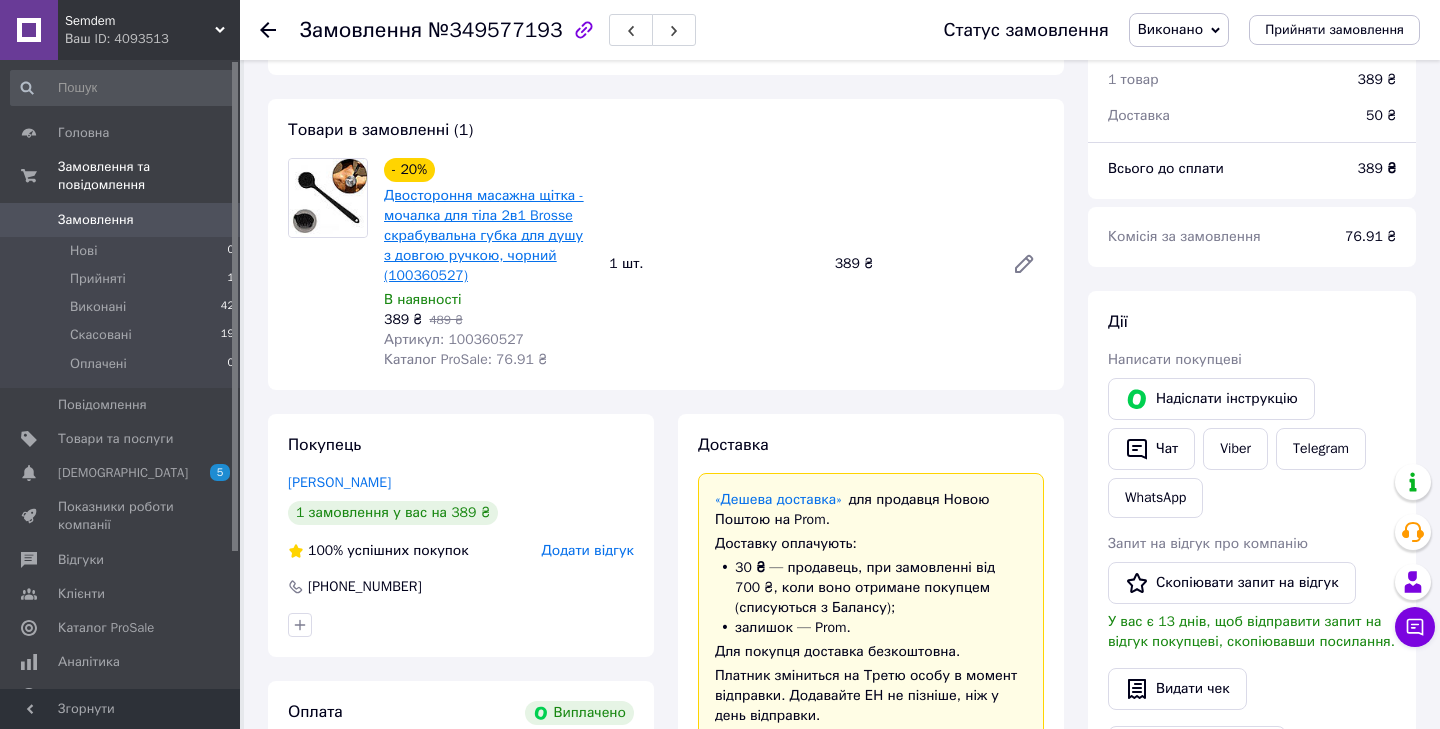 click on "Двостороння масажна щітка - мочалка для тіла 2в1 Brosse скрабувальна губка для душу з довгою ручкою, чорний (100360527)" at bounding box center [484, 235] 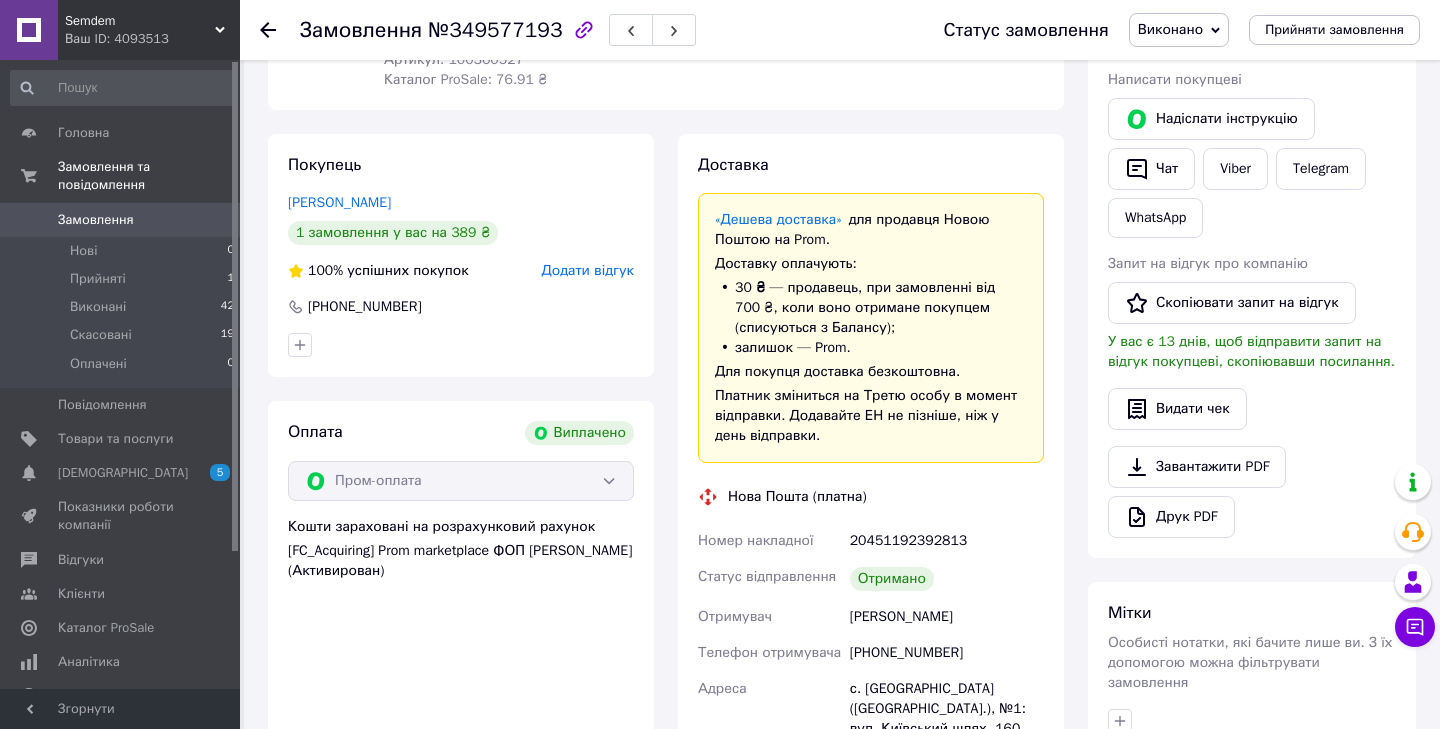 scroll, scrollTop: 373, scrollLeft: 0, axis: vertical 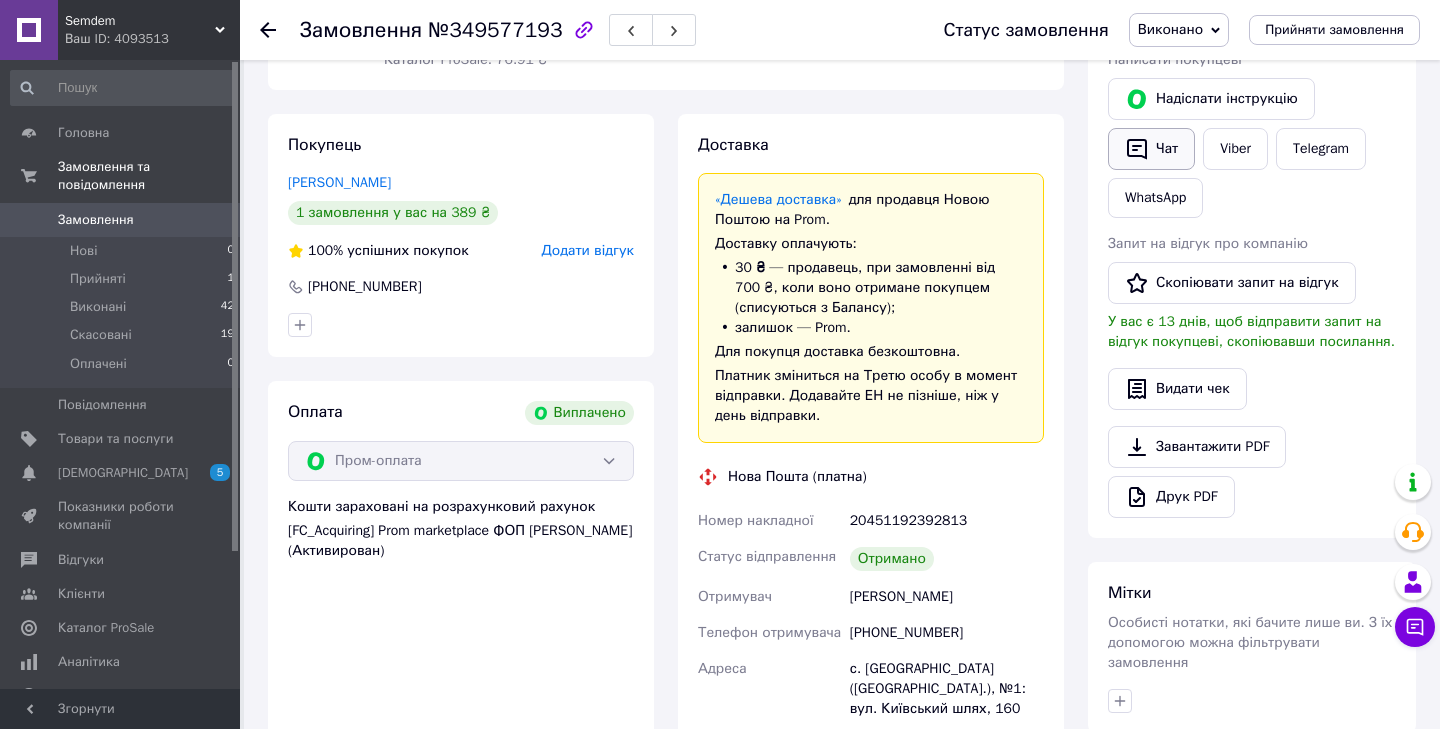 click on "Чат" at bounding box center [1151, 149] 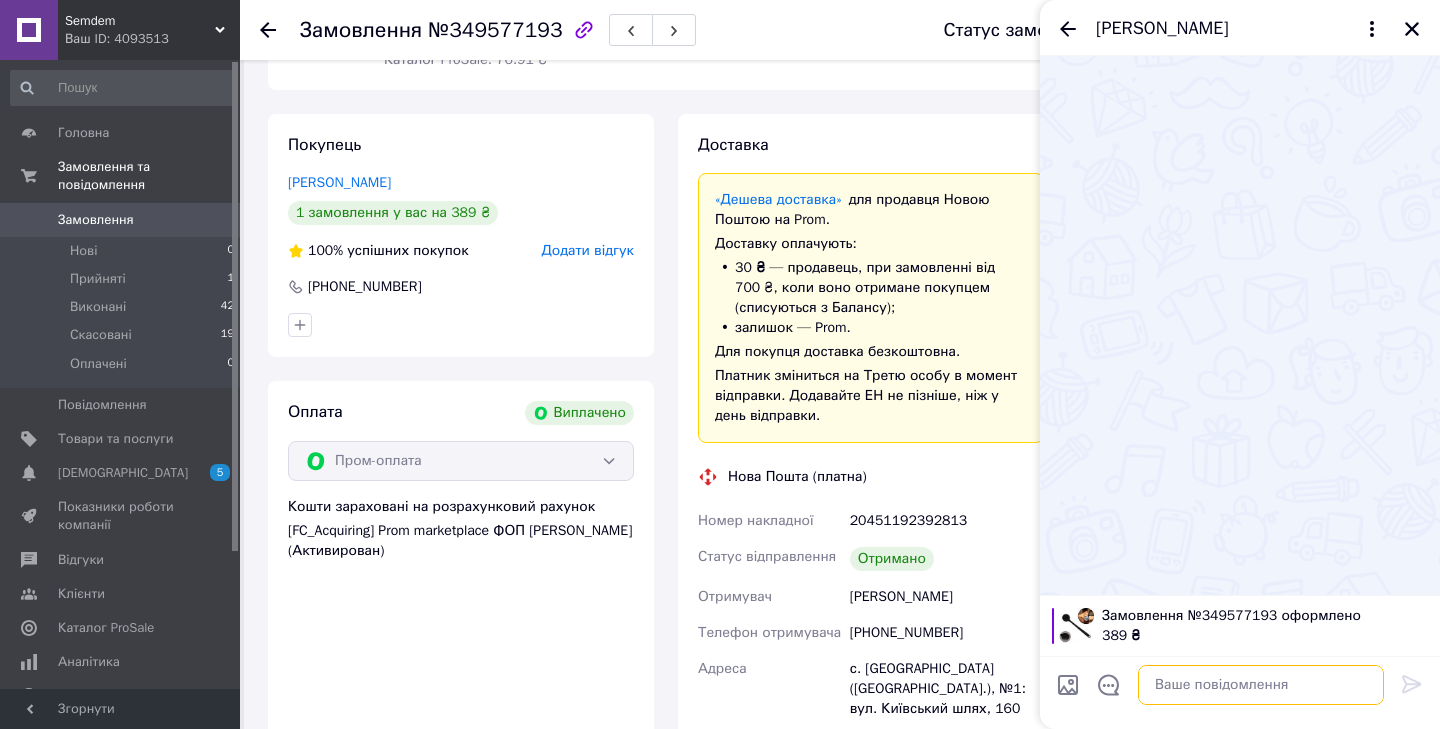 click at bounding box center (1261, 685) 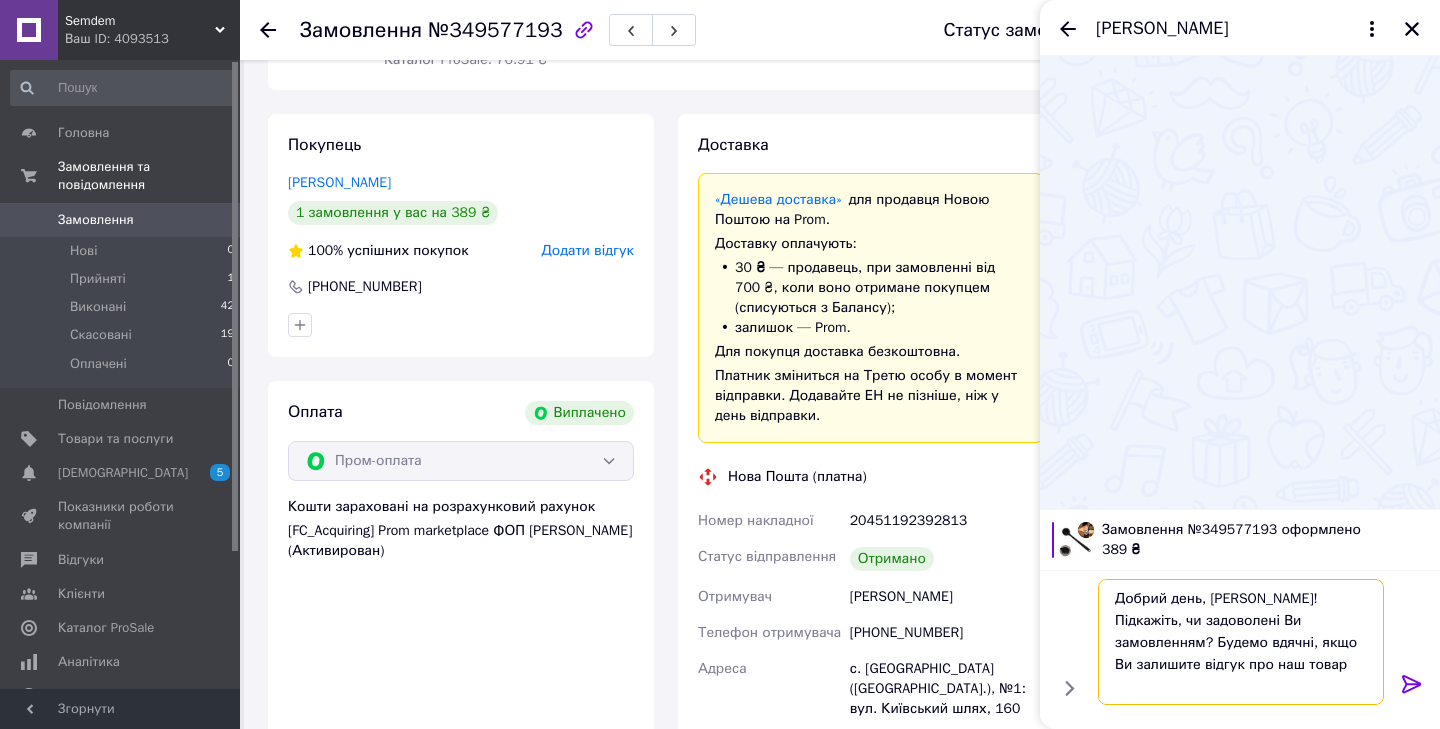 click on "Добрий день, [PERSON_NAME]! Підкажіть, чи задоволені Ви замовленням? Будемо вдячні, якщо Ви залишите відгук про наш товар" at bounding box center [1241, 642] 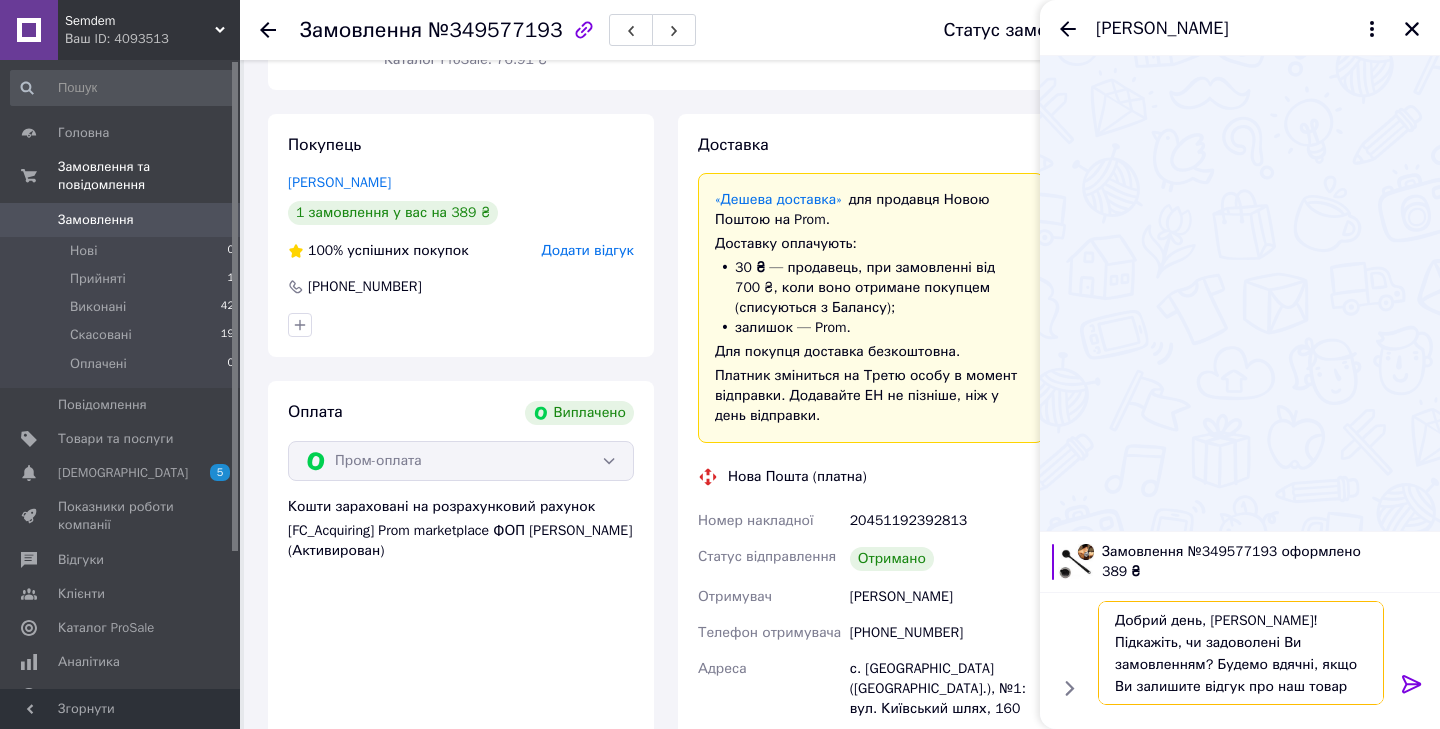 click on "Добрий день, Віталію! Підкажіть, чи задоволені Ви замовленням? Будемо вдячні, якщо Ви залишите відгук про наш товар" at bounding box center (1241, 653) 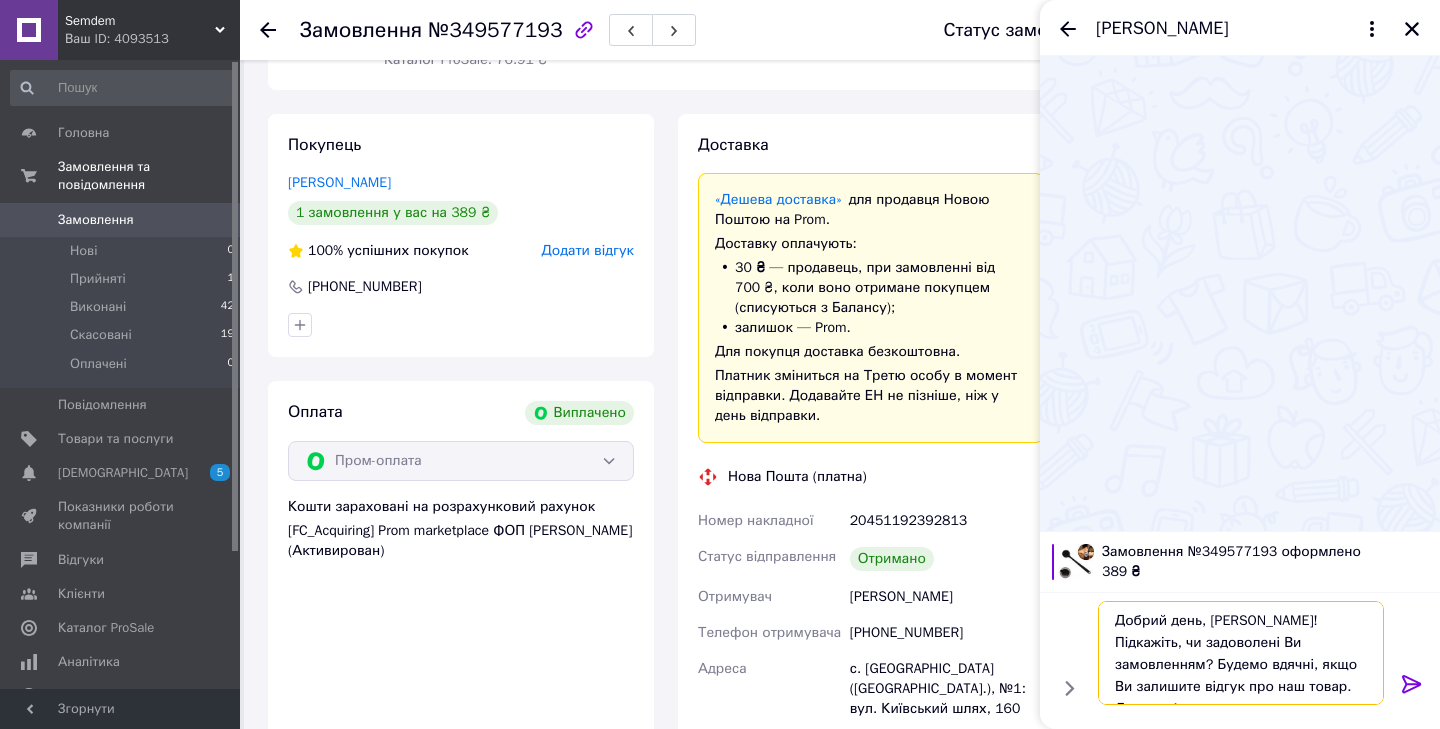 scroll, scrollTop: 2, scrollLeft: 0, axis: vertical 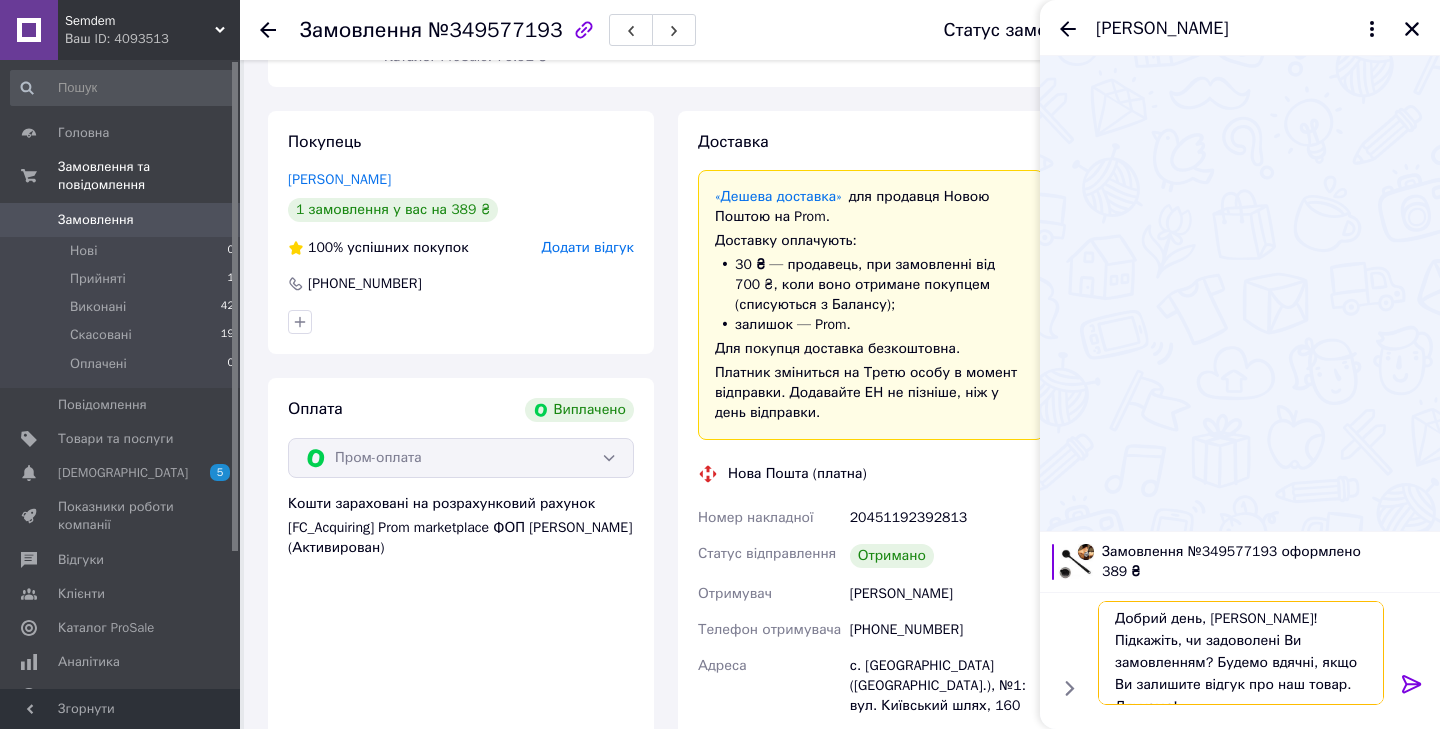 drag, startPoint x: 1115, startPoint y: 616, endPoint x: 1359, endPoint y: 725, distance: 267.2396 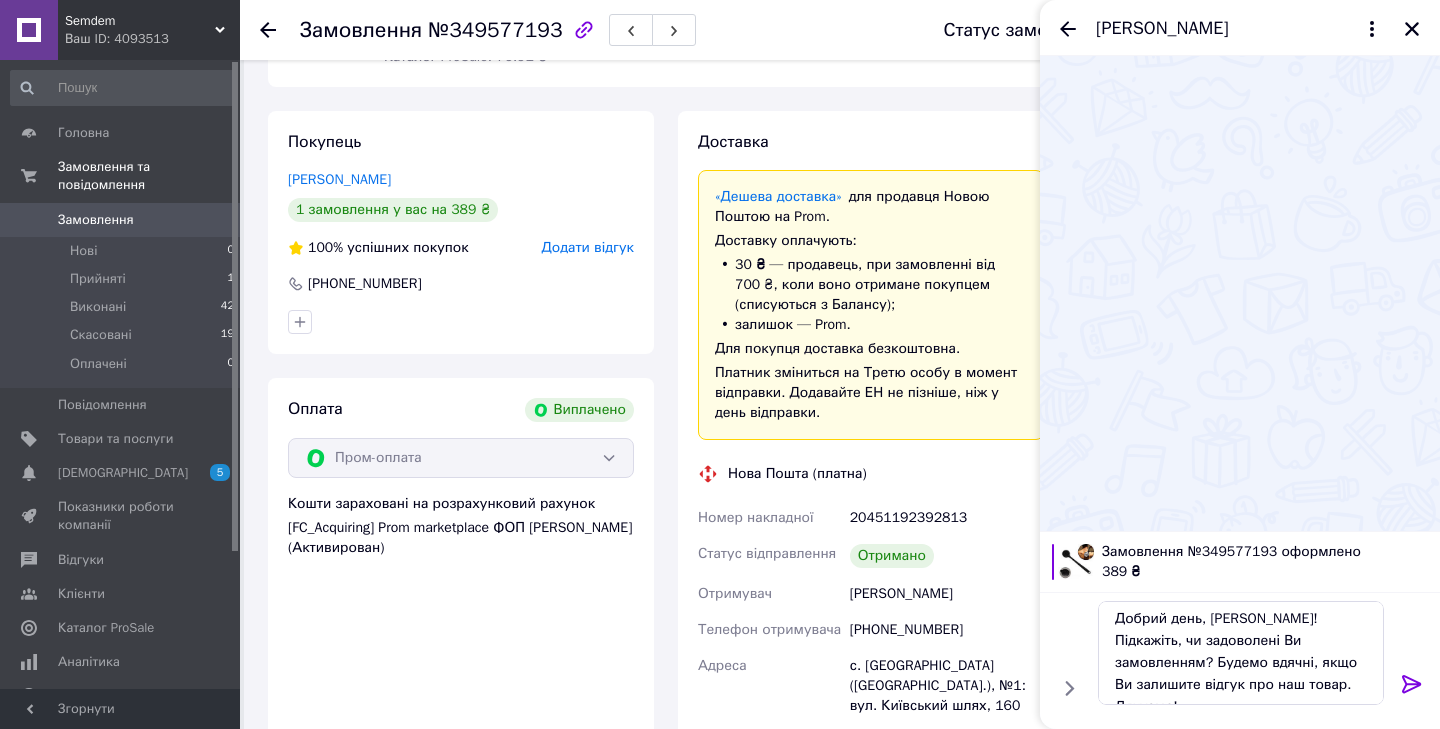 click 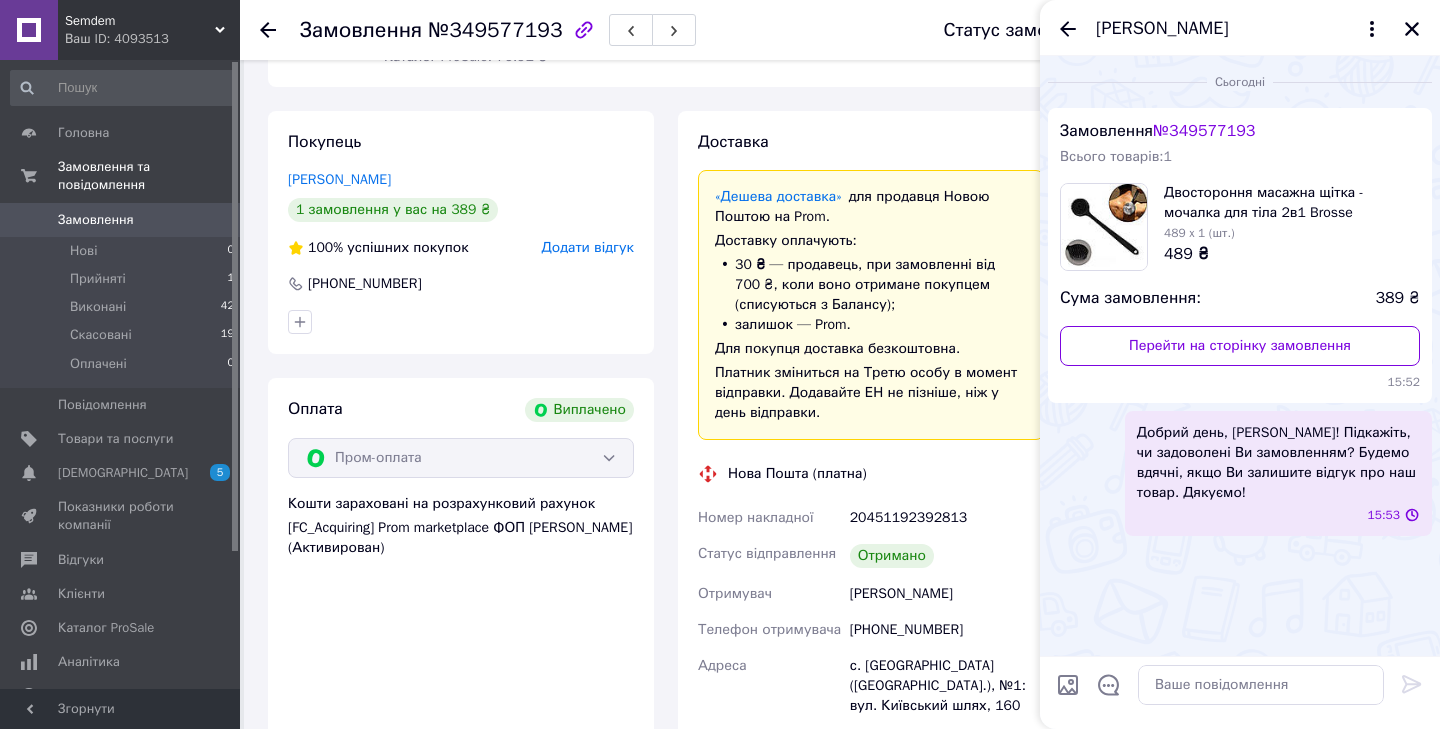 scroll, scrollTop: 0, scrollLeft: 0, axis: both 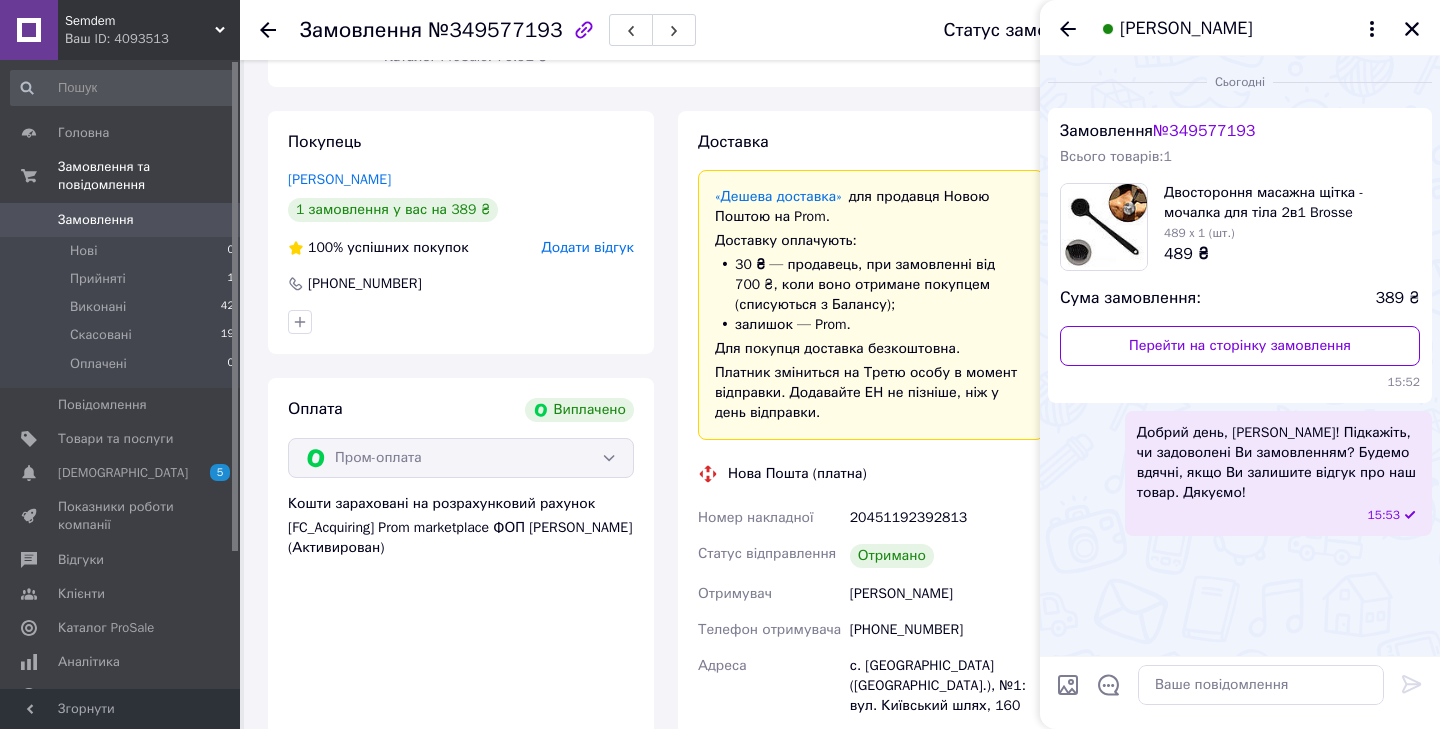 click 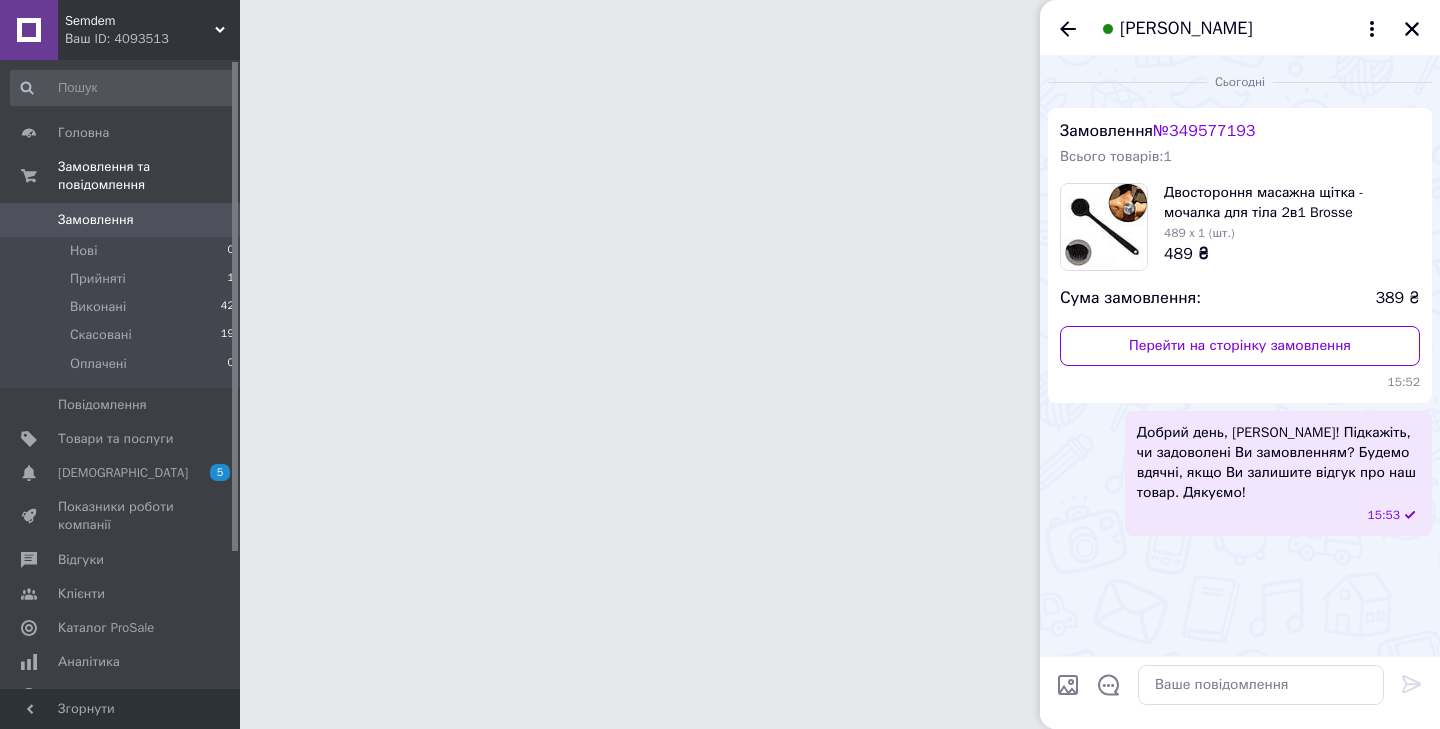 scroll, scrollTop: 0, scrollLeft: 0, axis: both 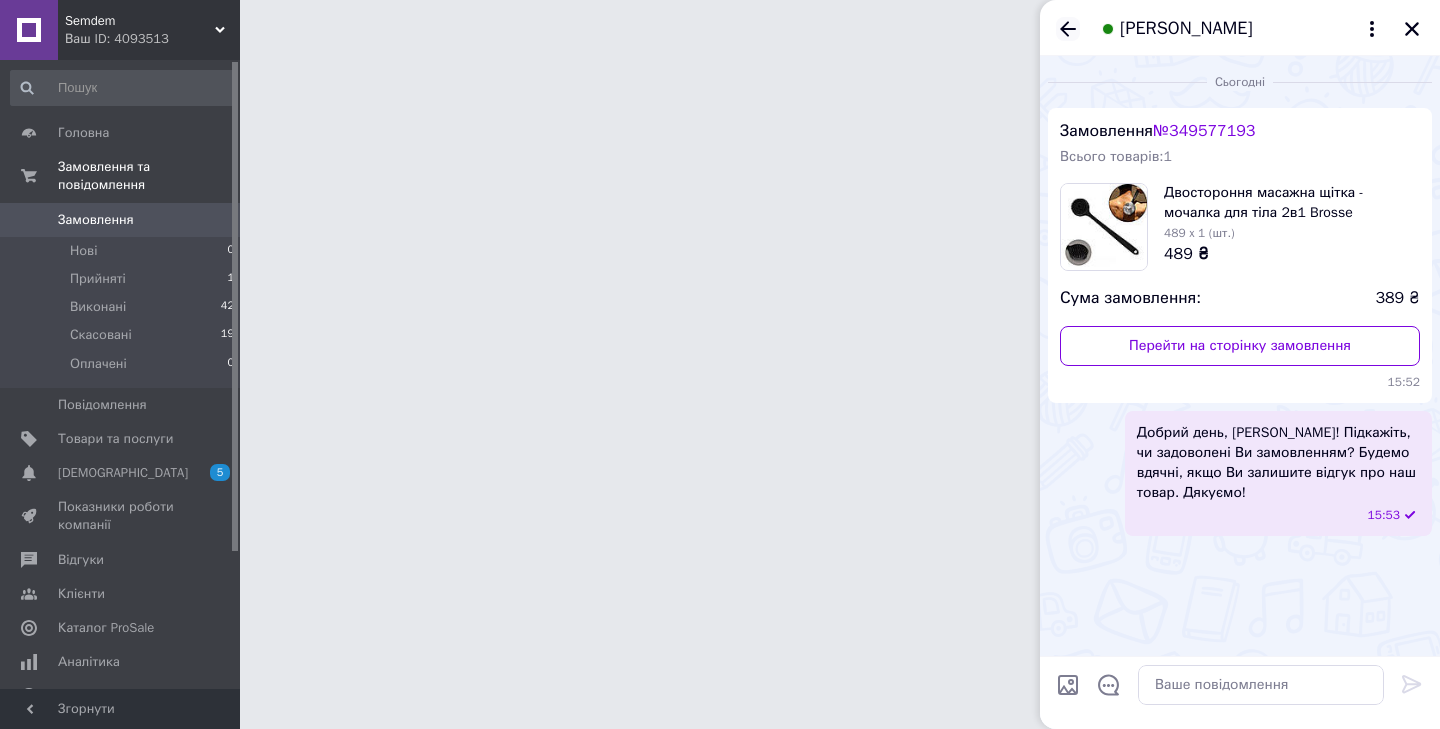 click 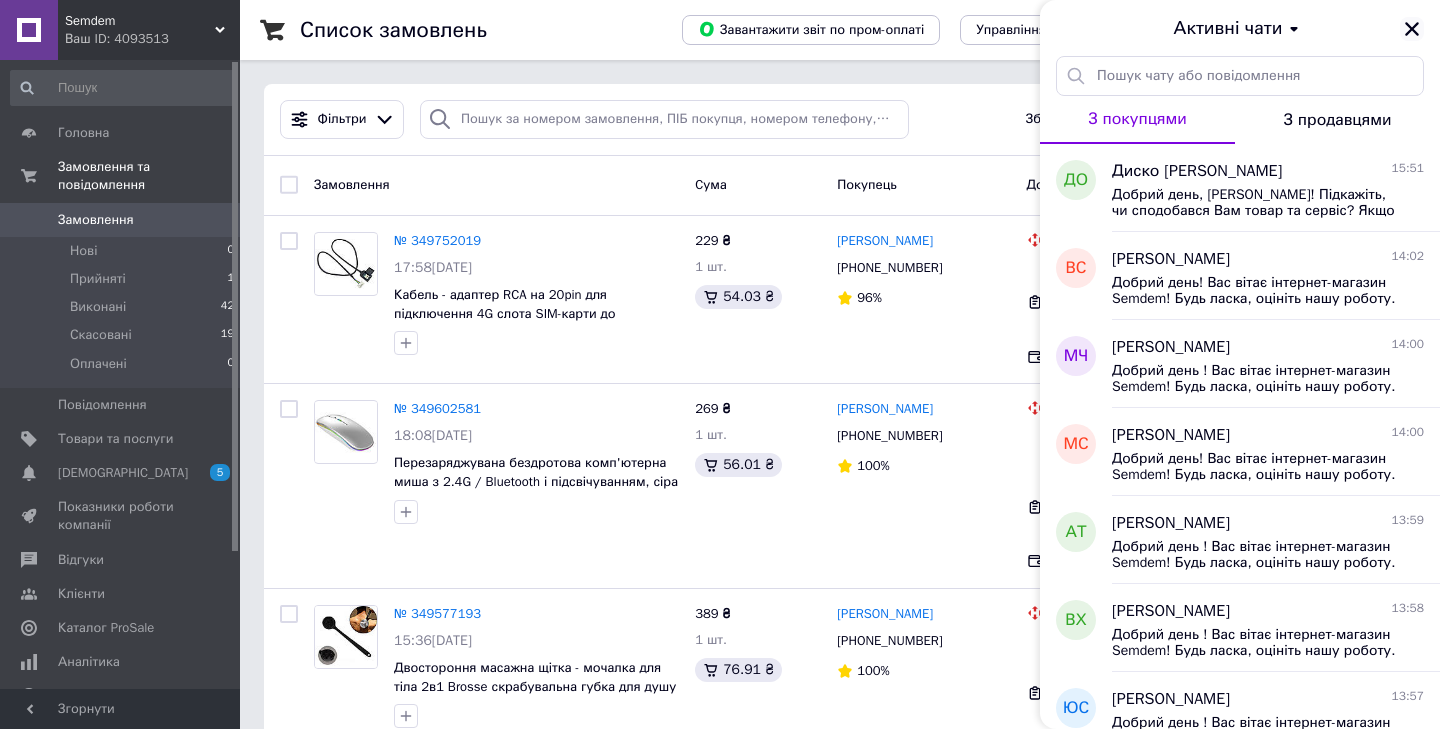 click 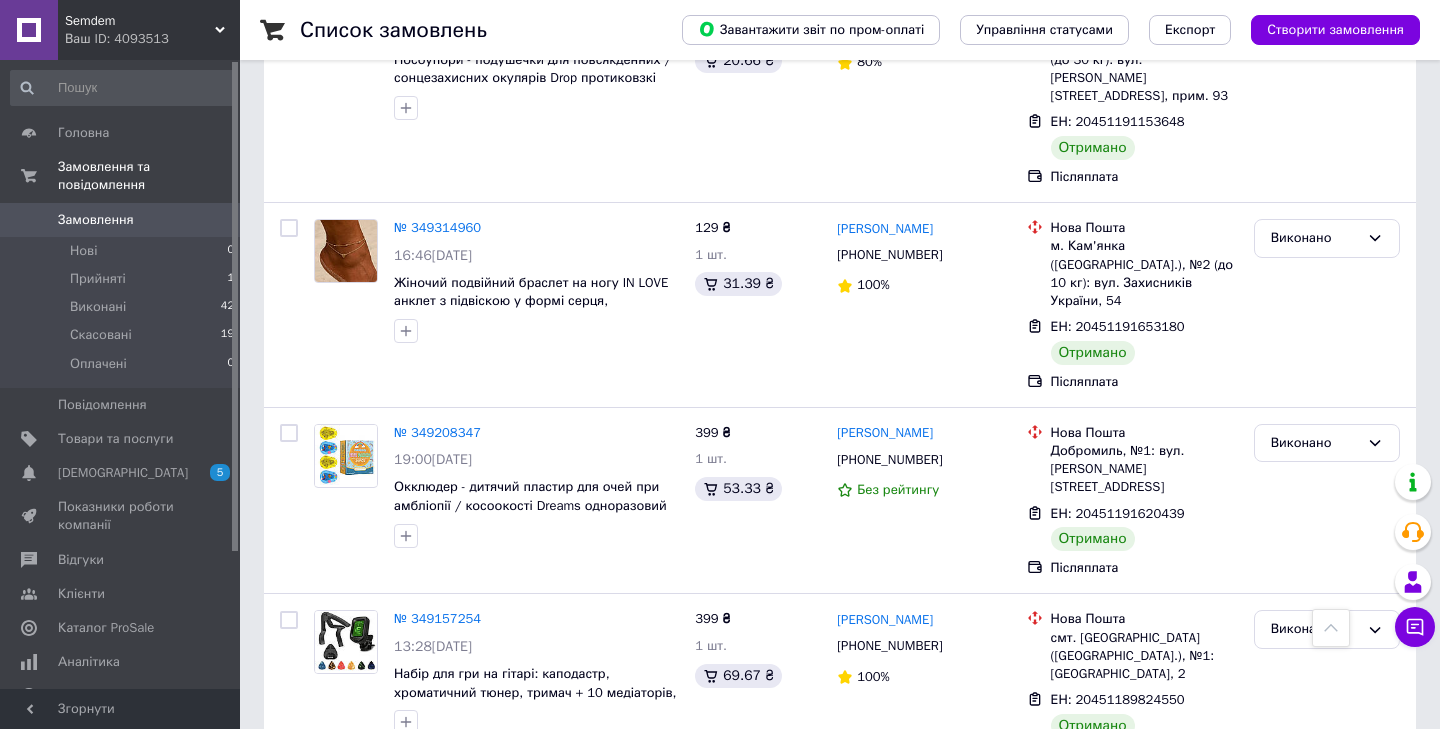 scroll, scrollTop: 1606, scrollLeft: 0, axis: vertical 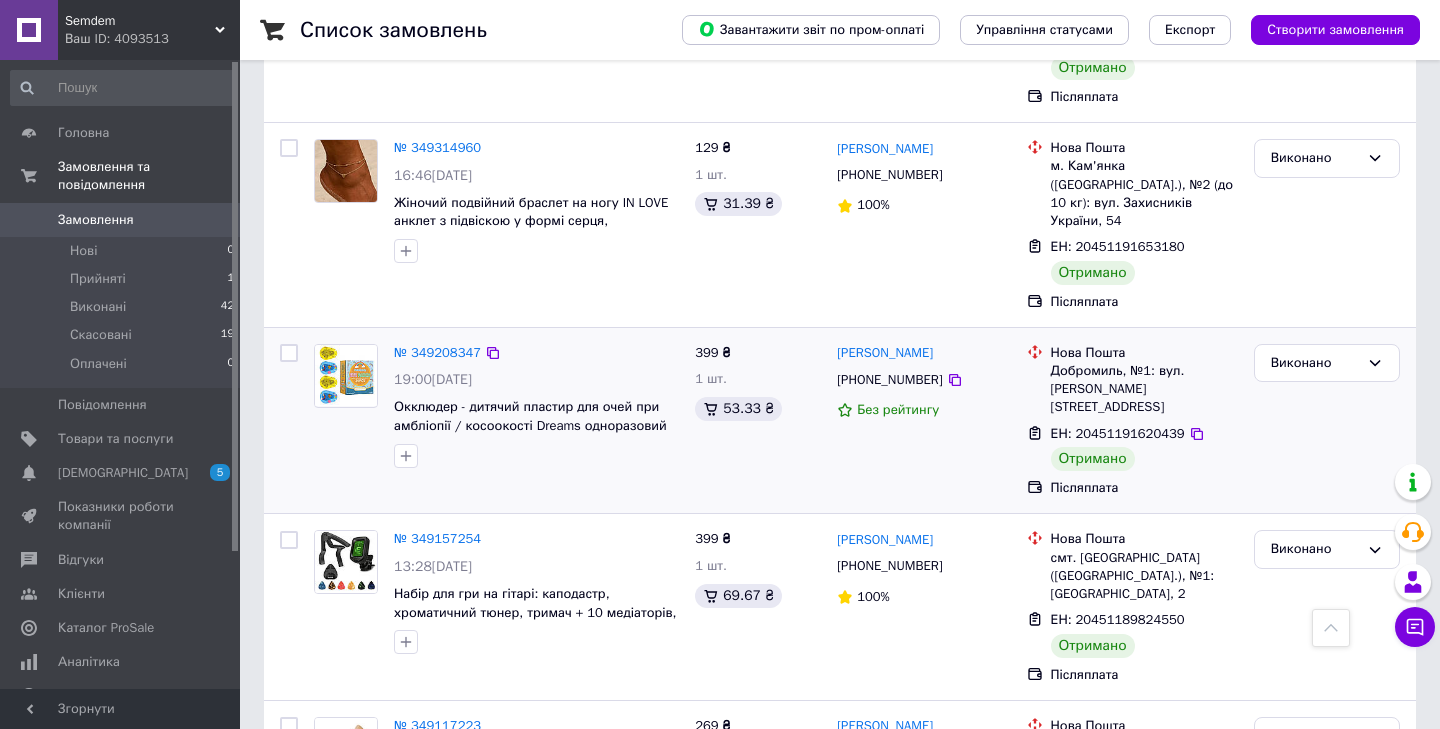 click at bounding box center [536, 456] 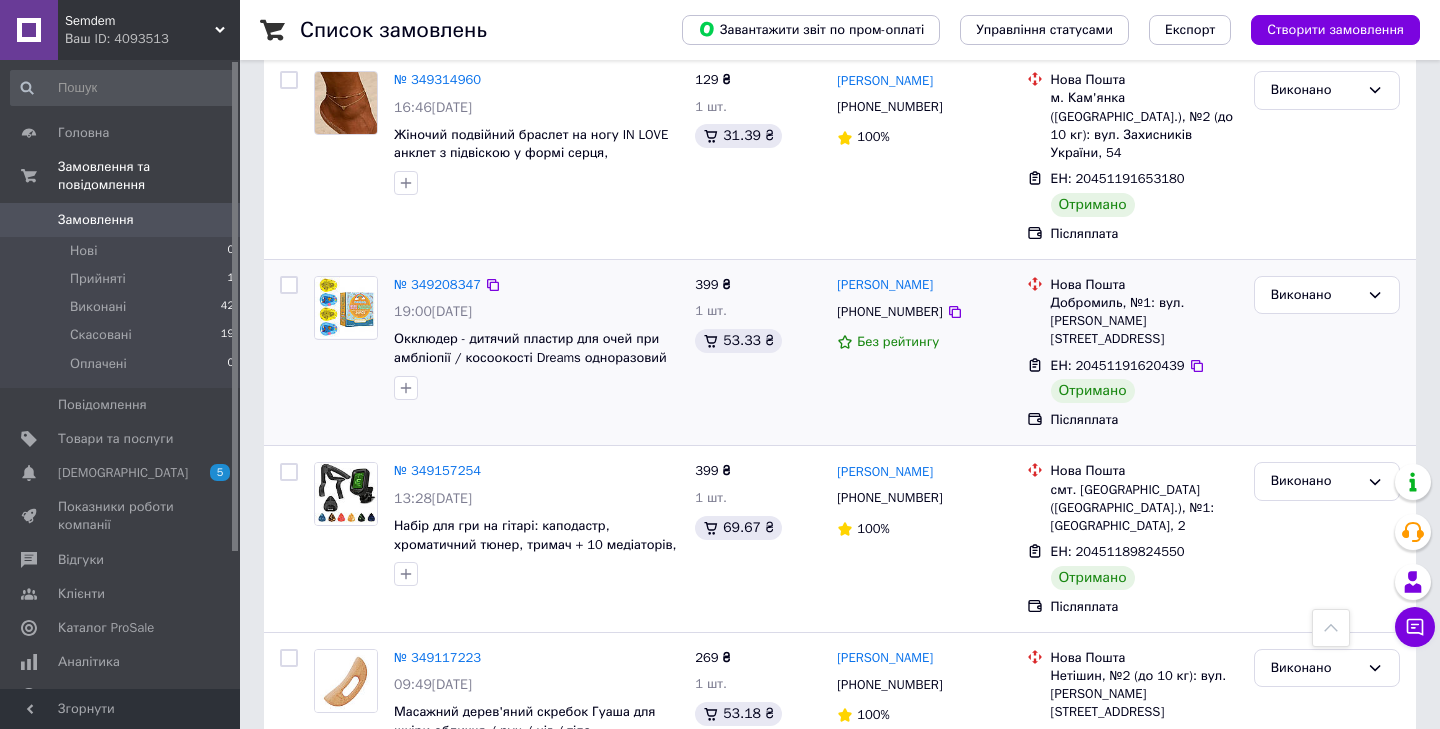 scroll, scrollTop: 1675, scrollLeft: 0, axis: vertical 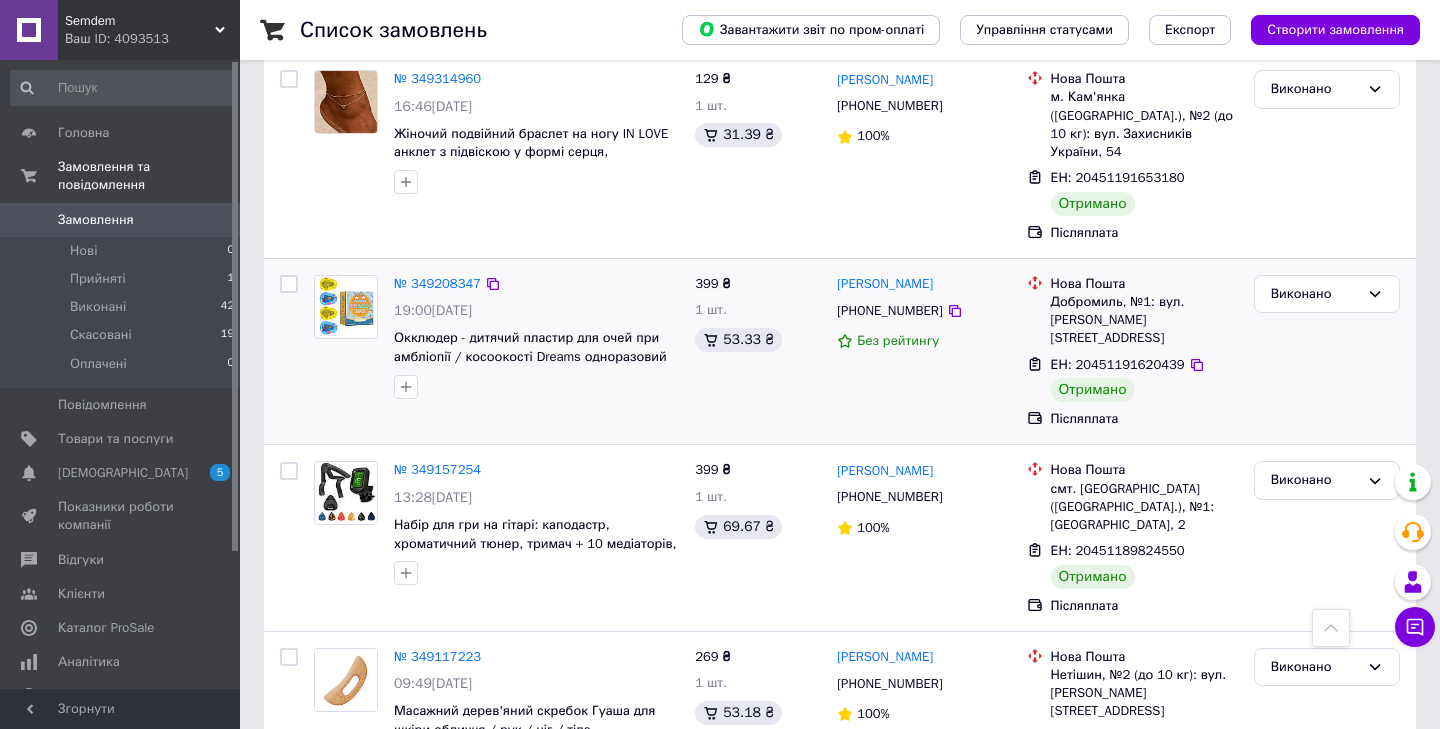 click at bounding box center (346, 306) 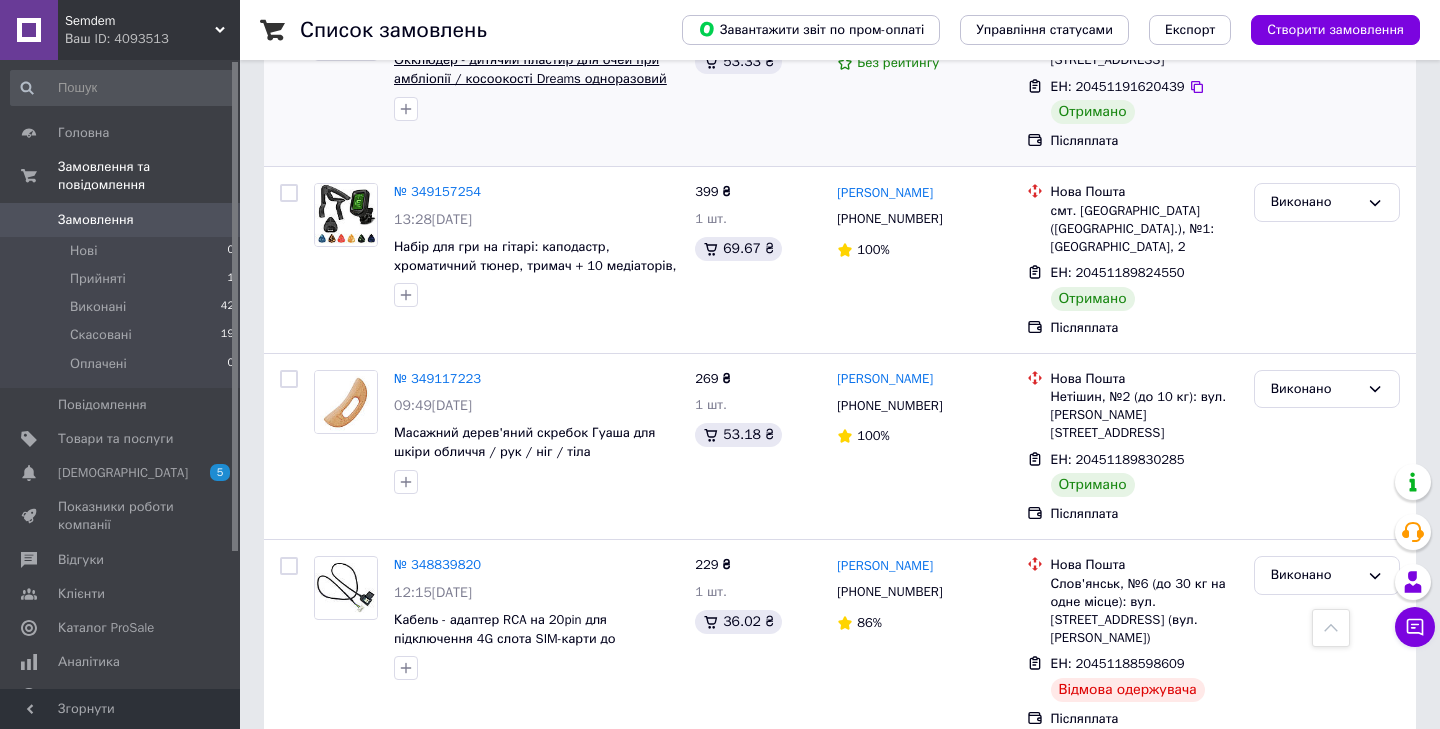 scroll, scrollTop: 2021, scrollLeft: 0, axis: vertical 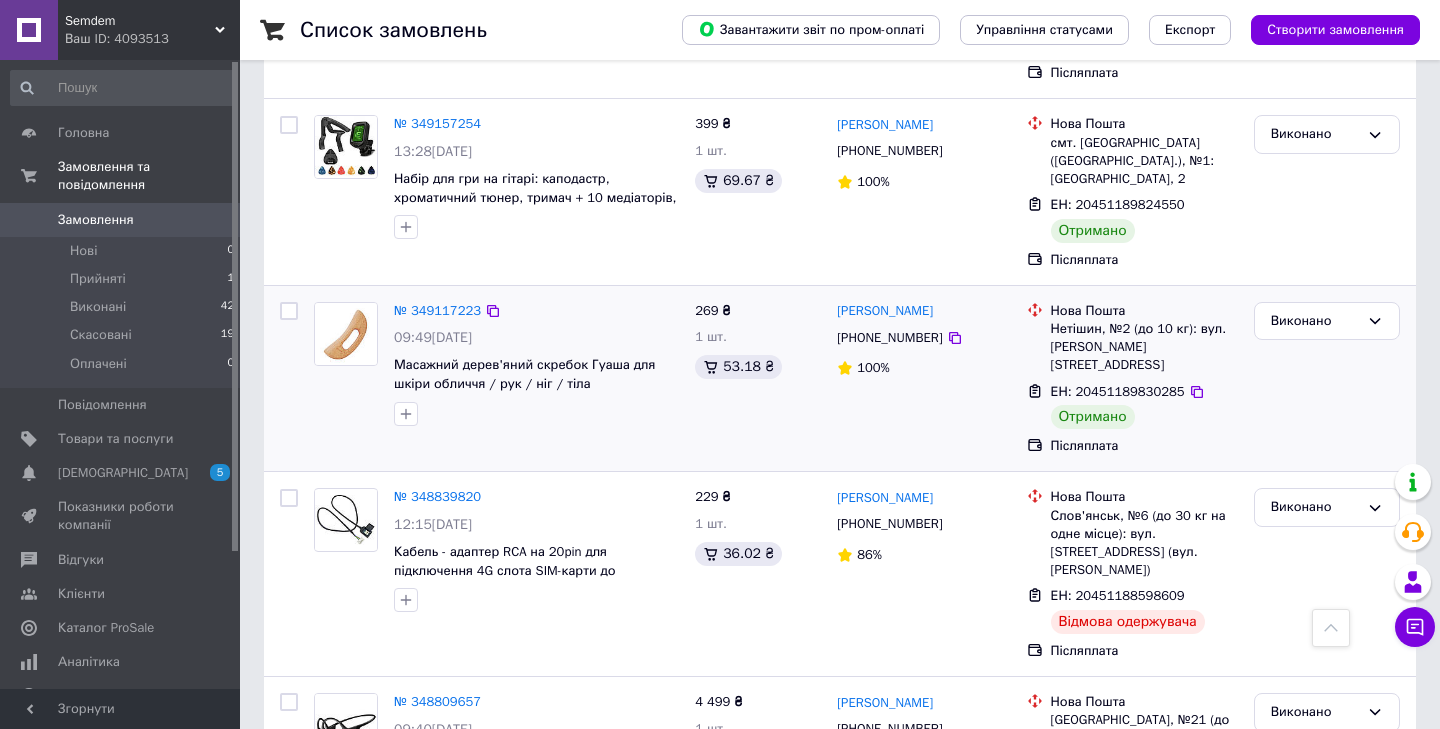 click at bounding box center (536, 414) 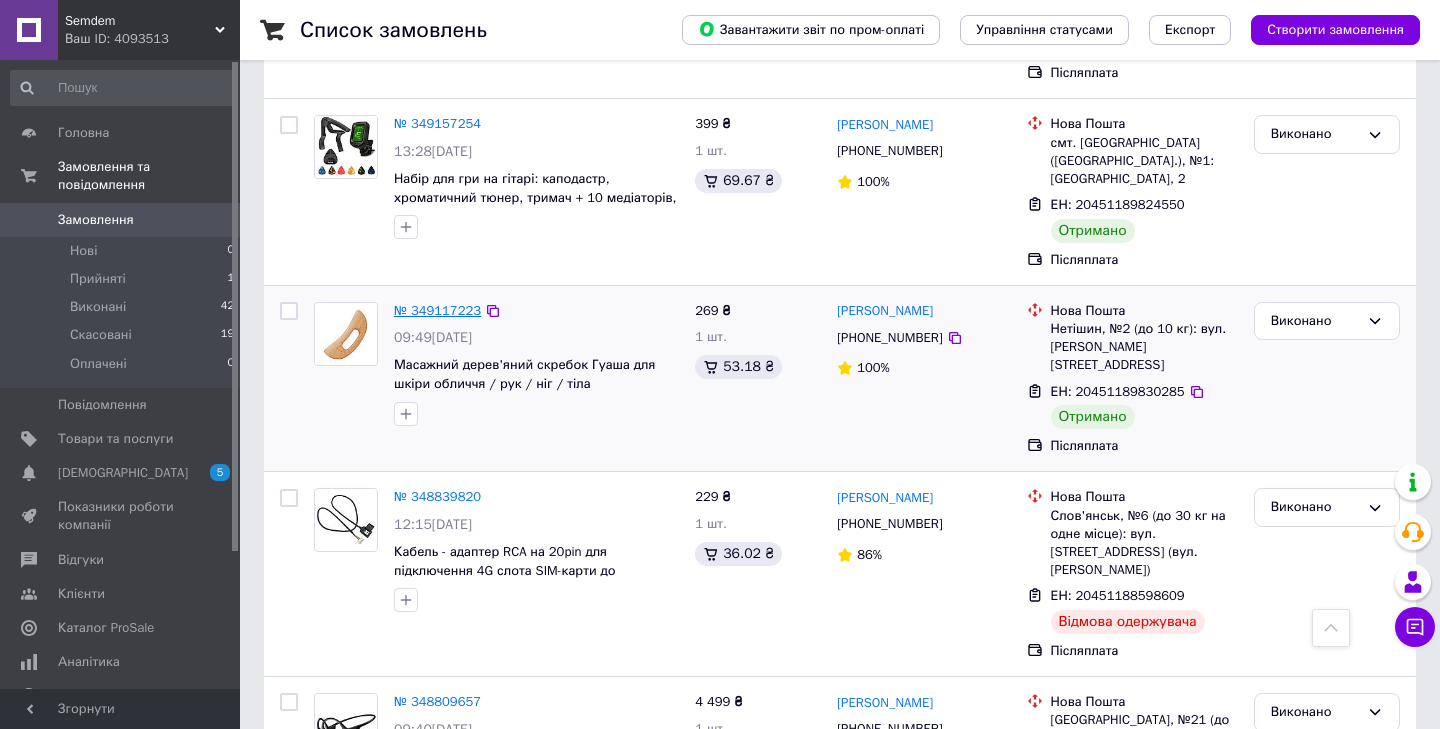 click on "№ 349117223" at bounding box center [437, 310] 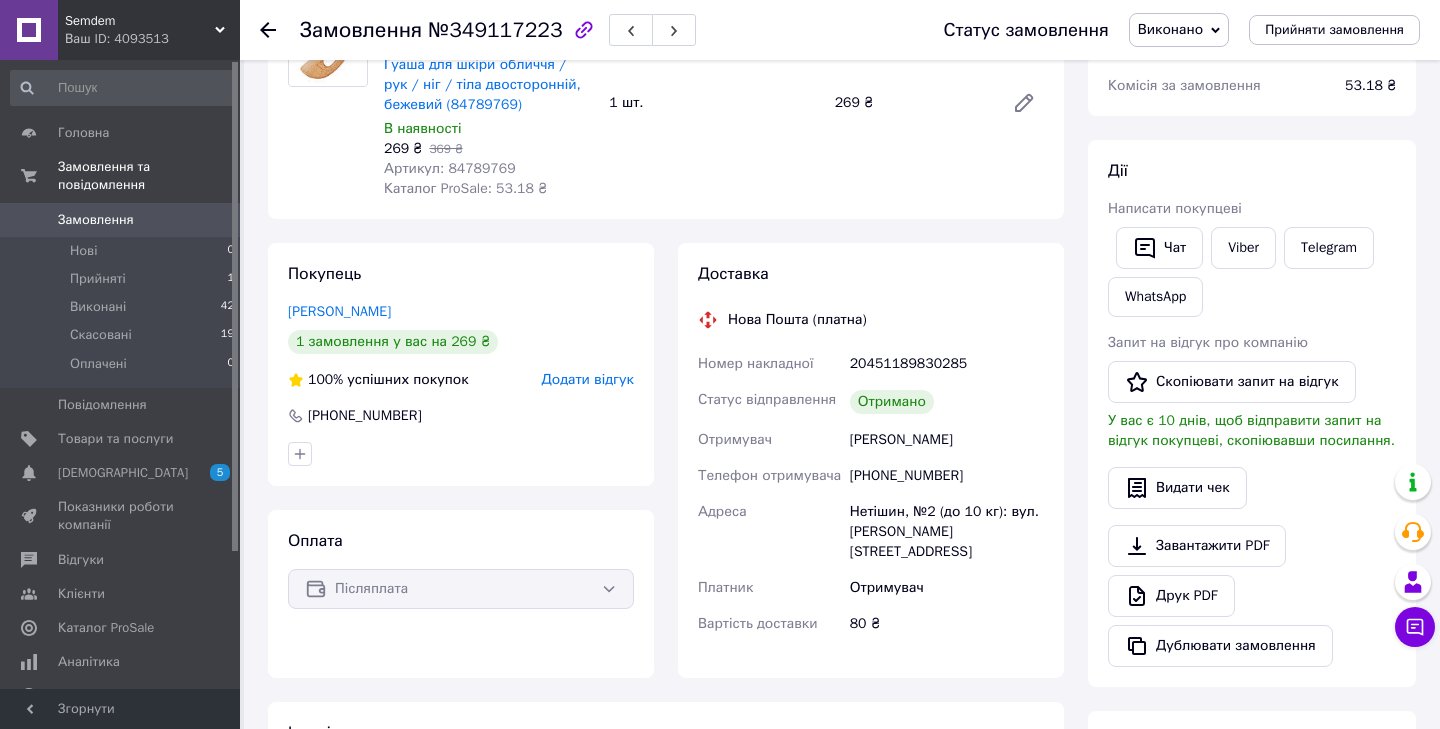 scroll, scrollTop: 268, scrollLeft: 0, axis: vertical 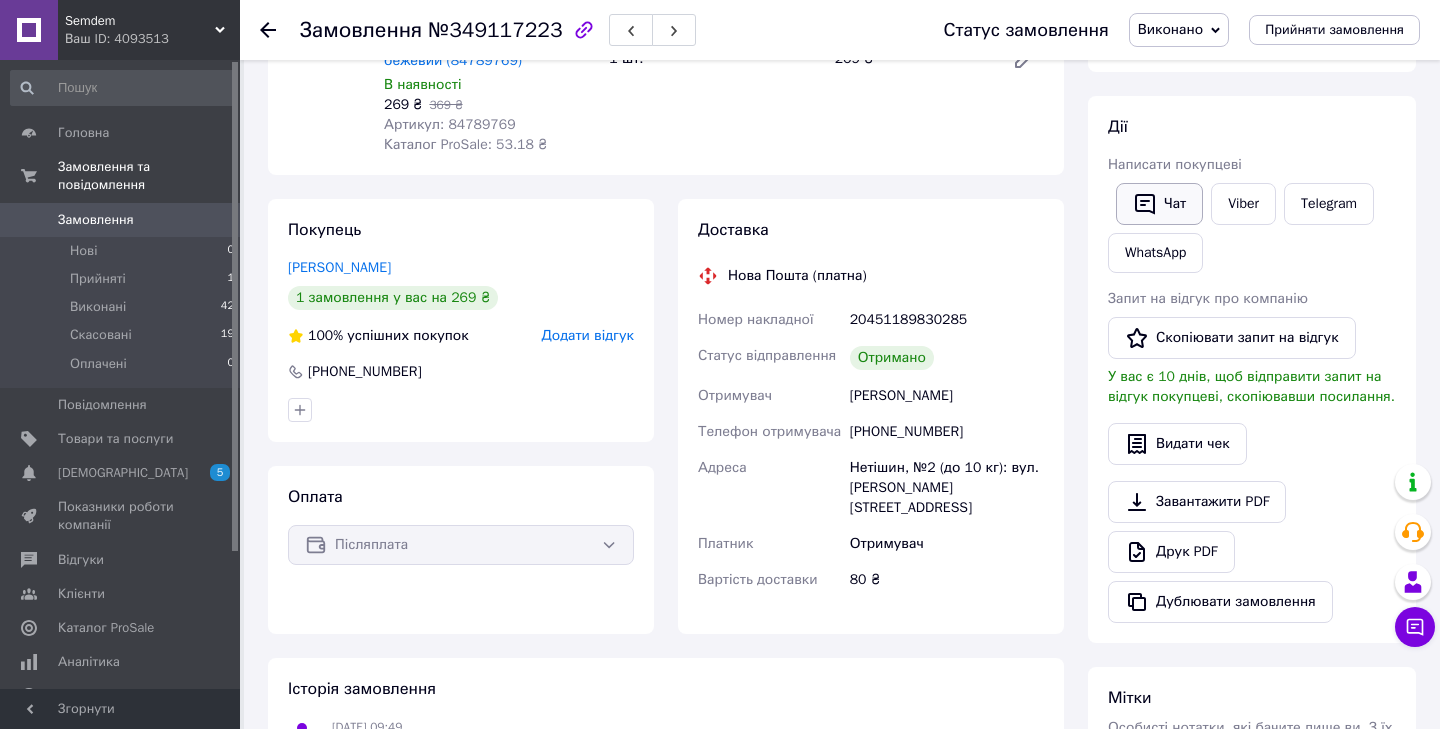 click 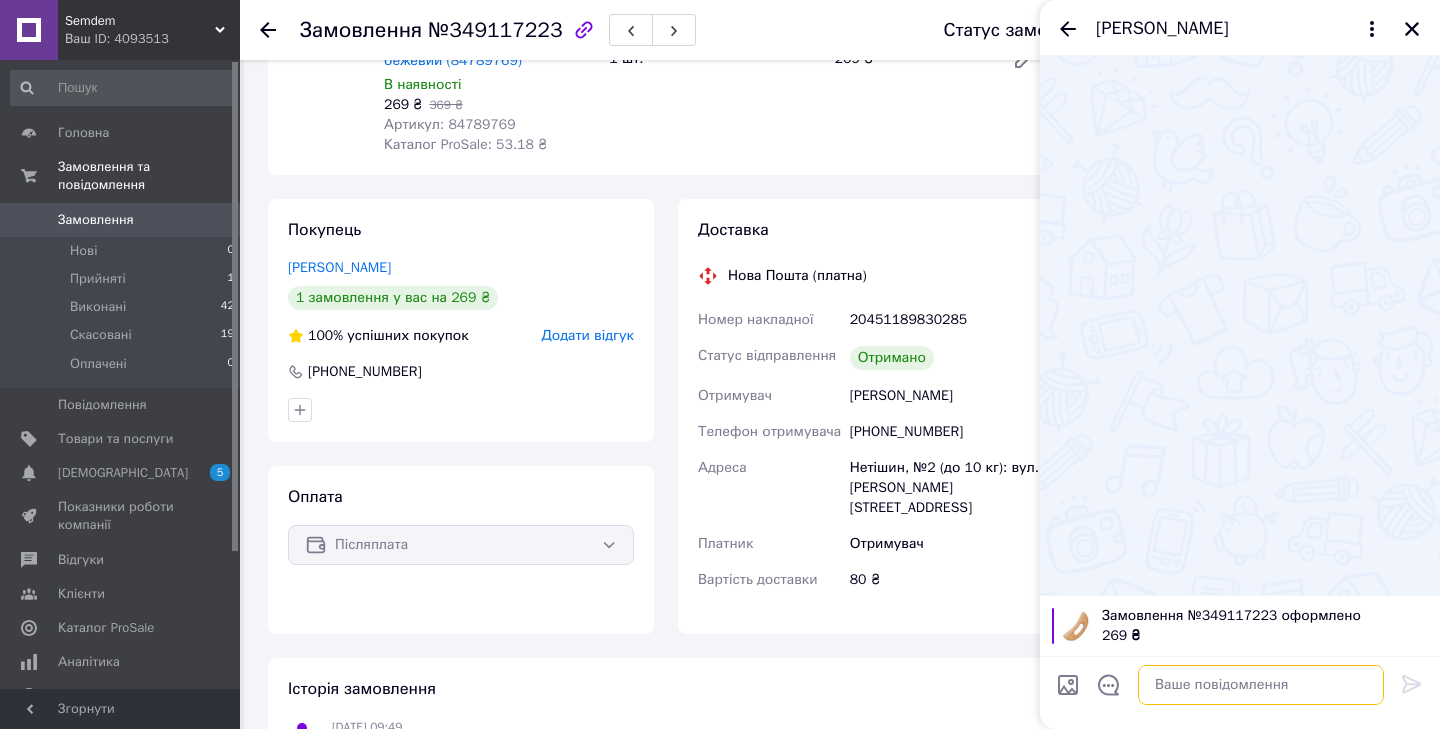 click at bounding box center (1261, 685) 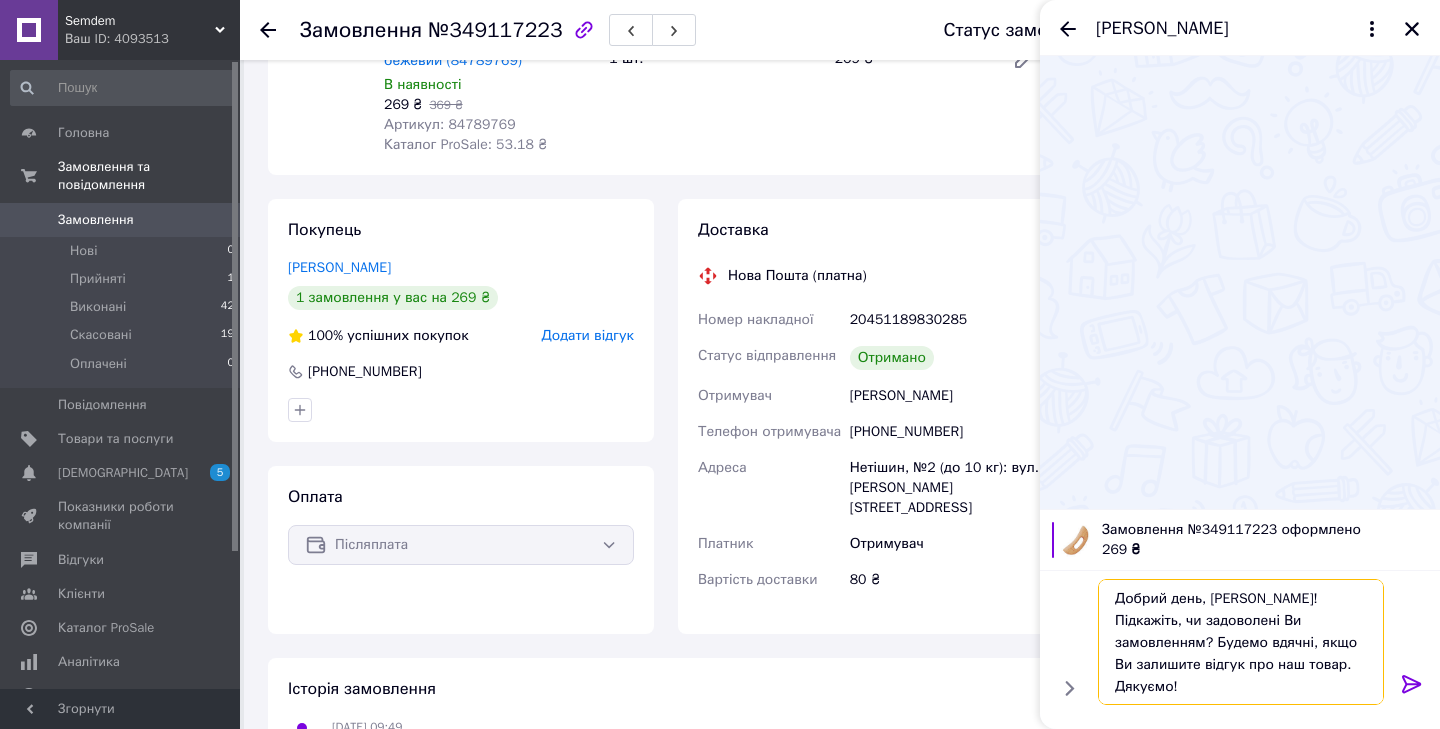 click on "Добрий день, [PERSON_NAME]! Підкажіть, чи задоволені Ви замовленням? Будемо вдячні, якщо Ви залишите відгук про наш товар. Дякуємо!" at bounding box center (1241, 642) 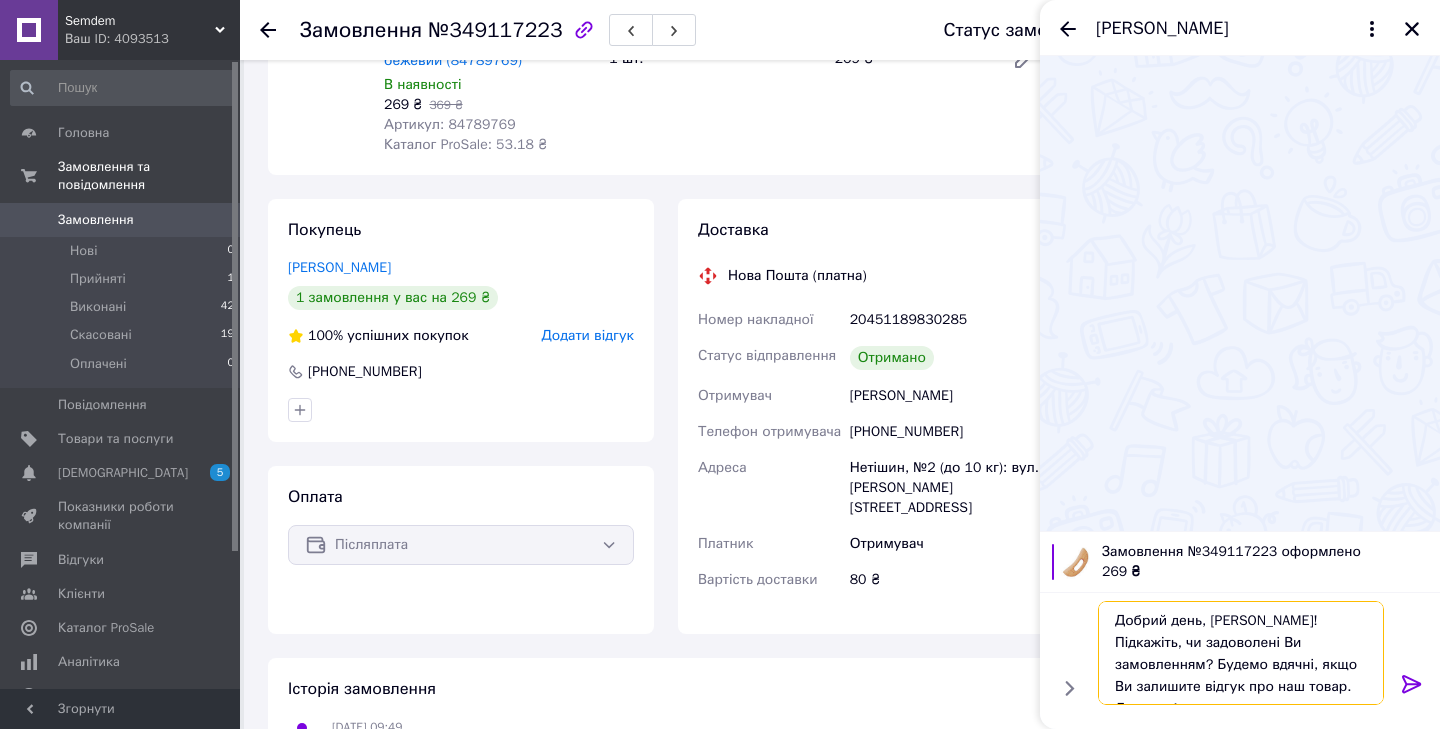 type on "Добрий день, Наталіє! Підкажіть, чи задоволені Ви замовленням? Будемо вдячні, якщо Ви залишите відгук про наш товар. Дякуємо!" 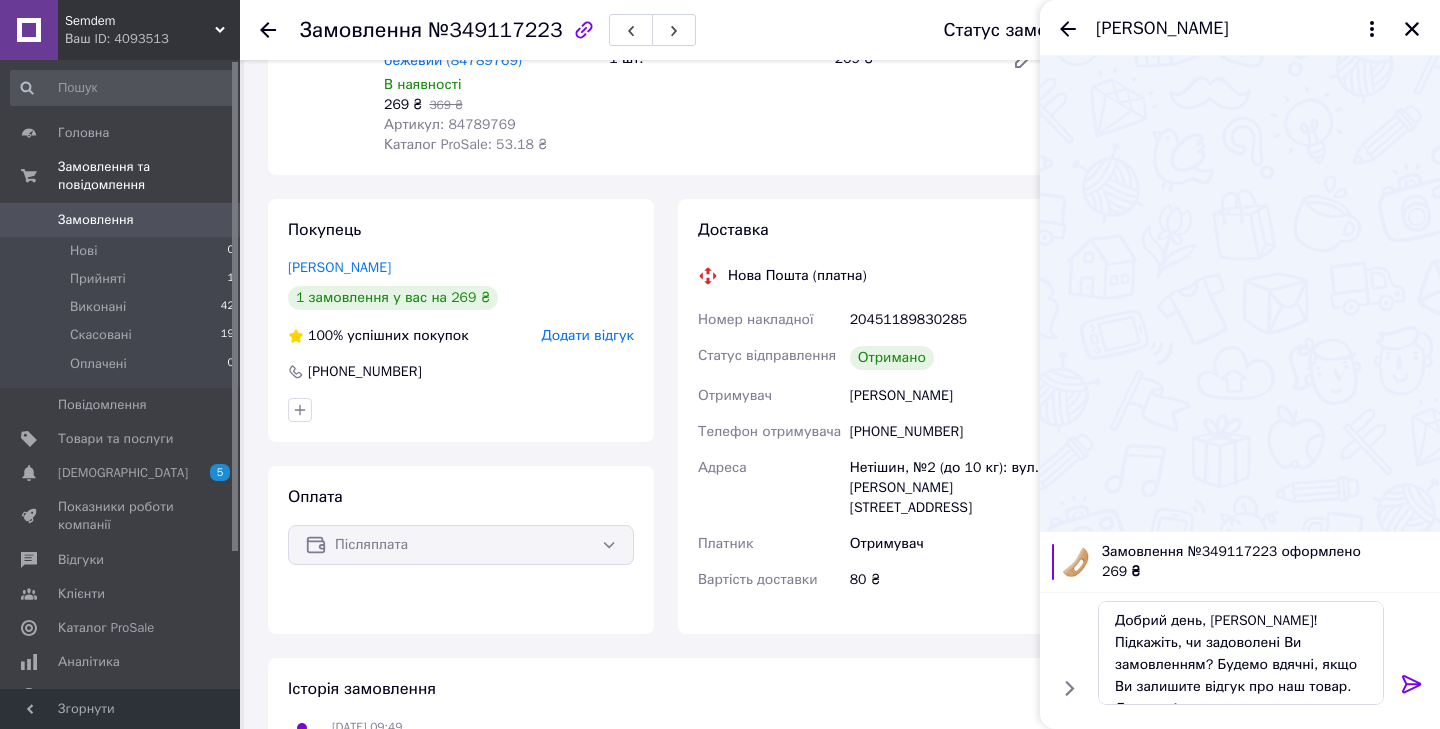 click 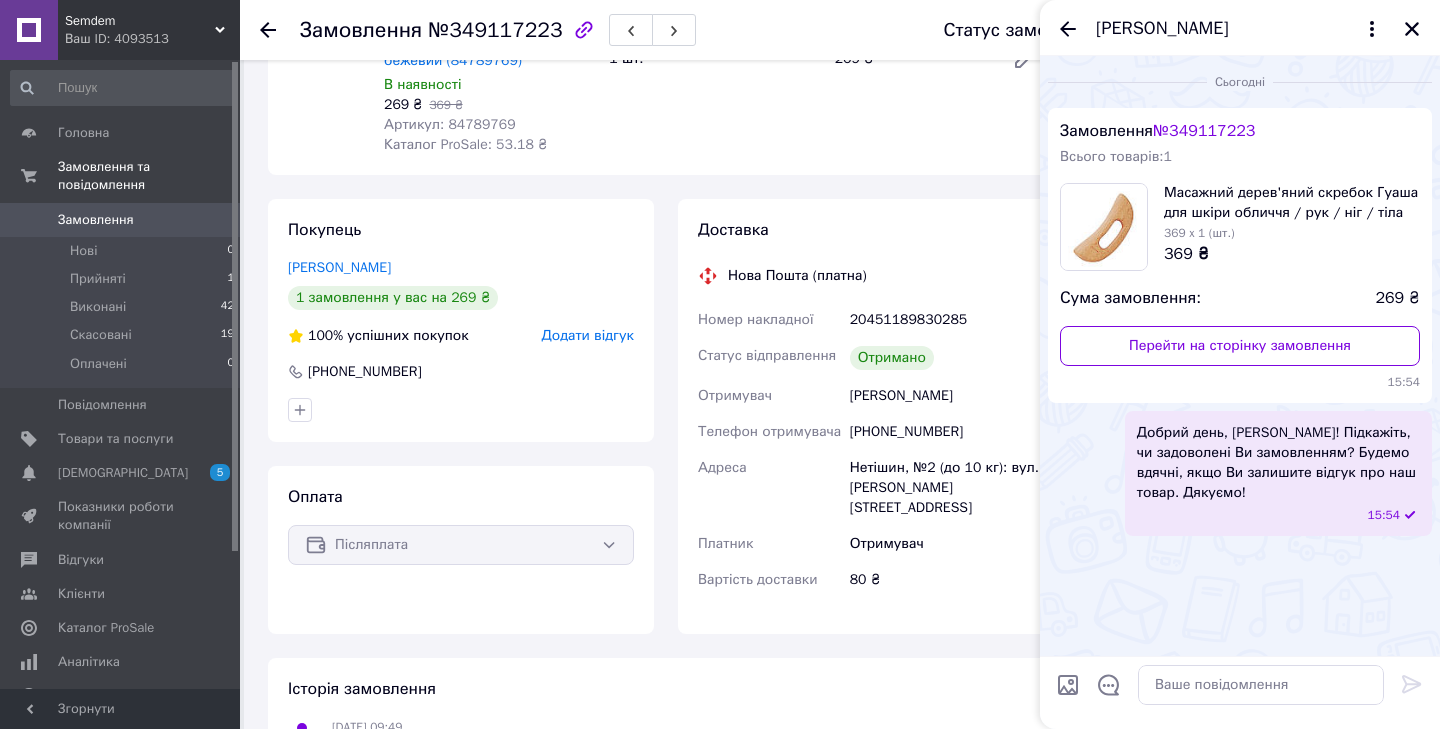 click at bounding box center [280, 30] 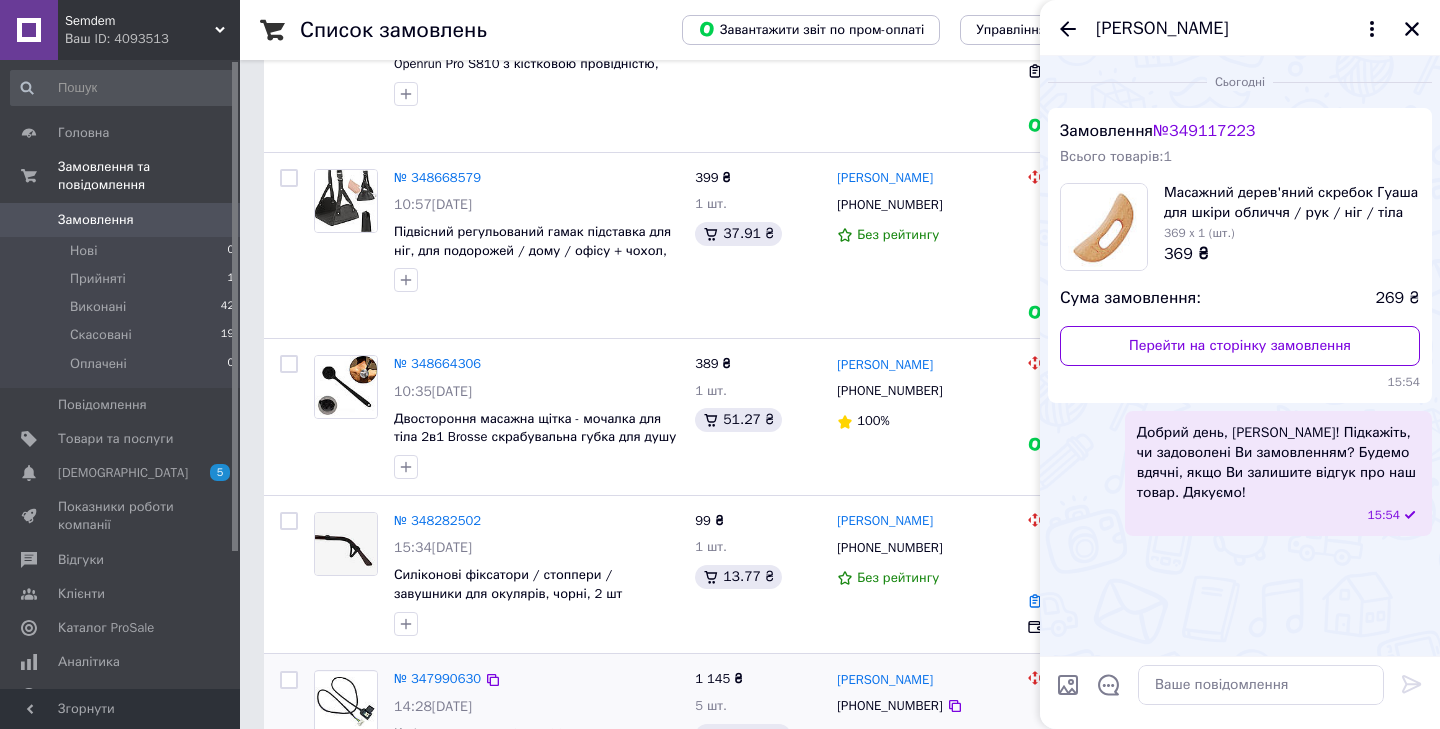 scroll, scrollTop: 2727, scrollLeft: 0, axis: vertical 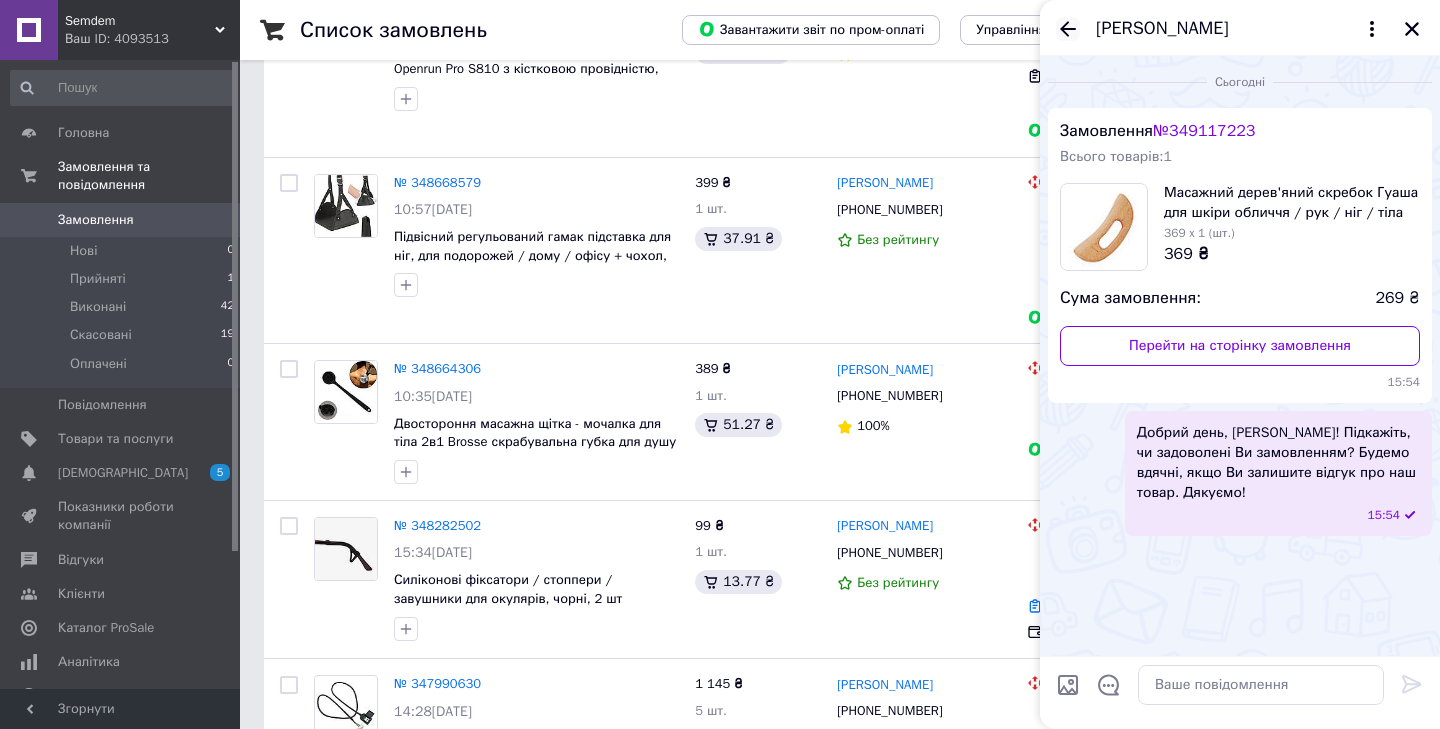 click 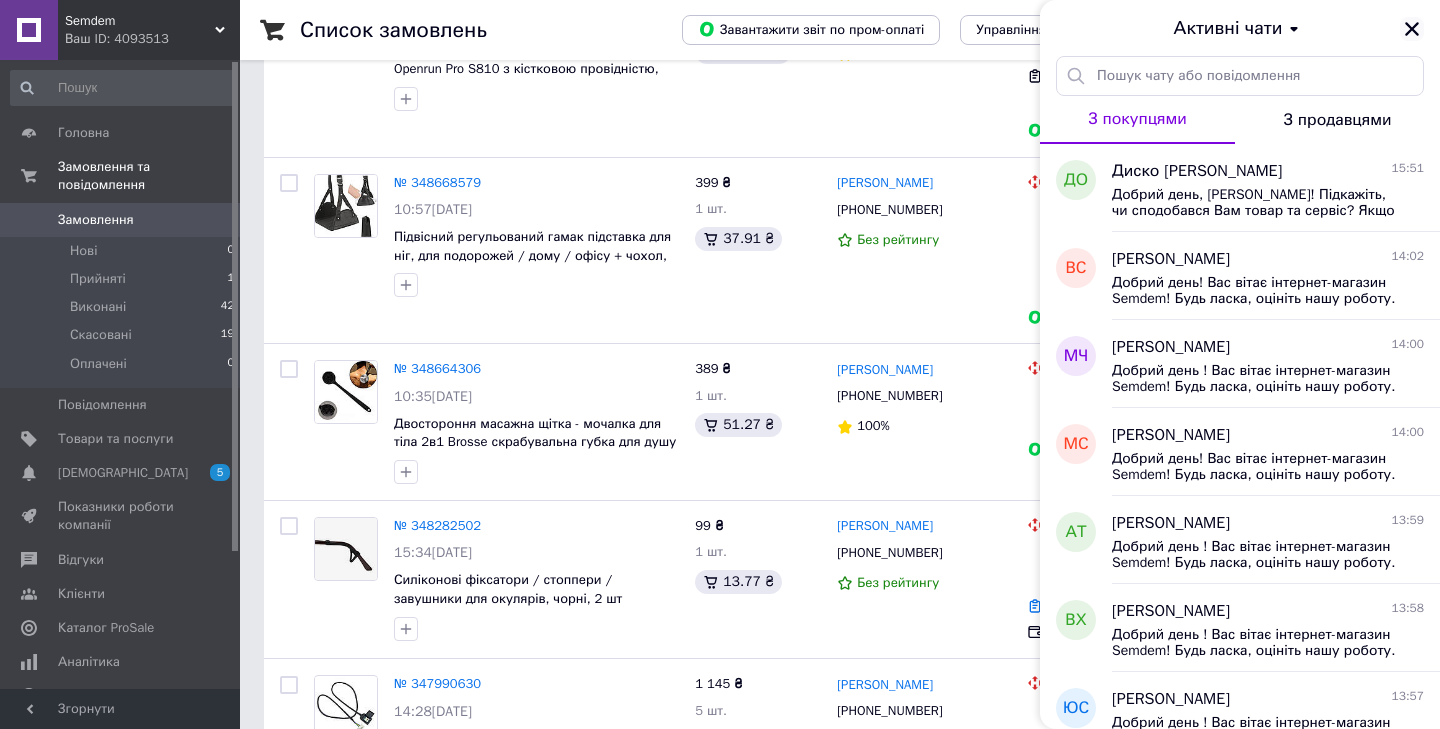 click 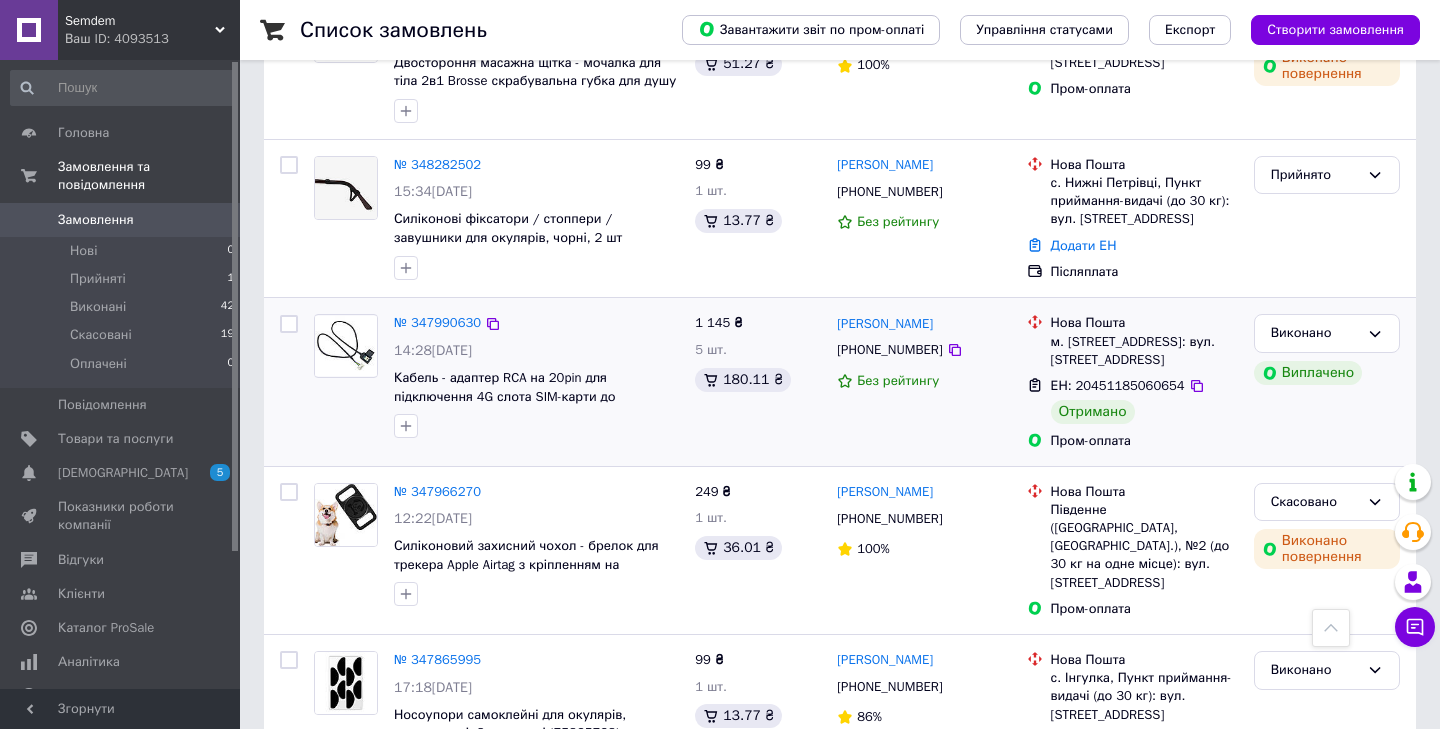 scroll, scrollTop: 3089, scrollLeft: 0, axis: vertical 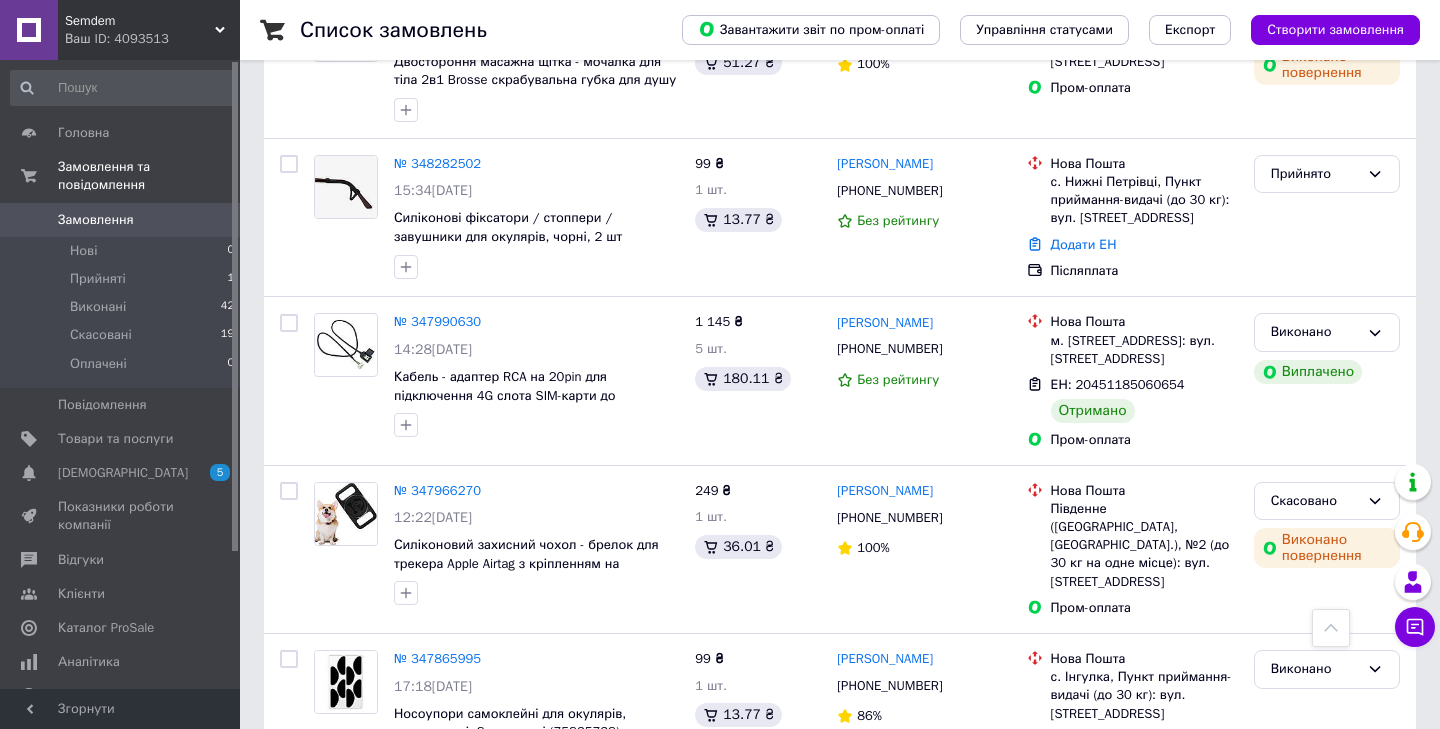 click on "3" at bounding box center [494, 865] 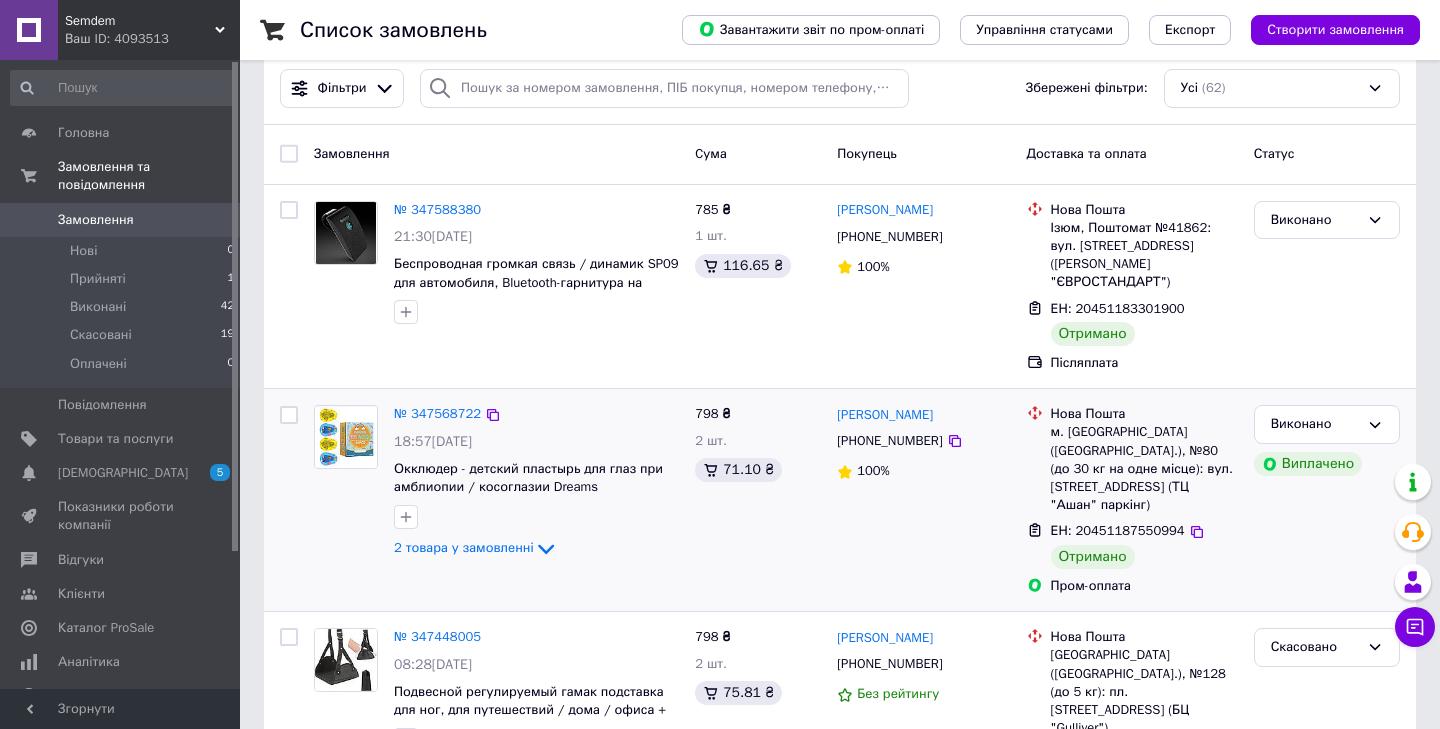 click at bounding box center (536, 517) 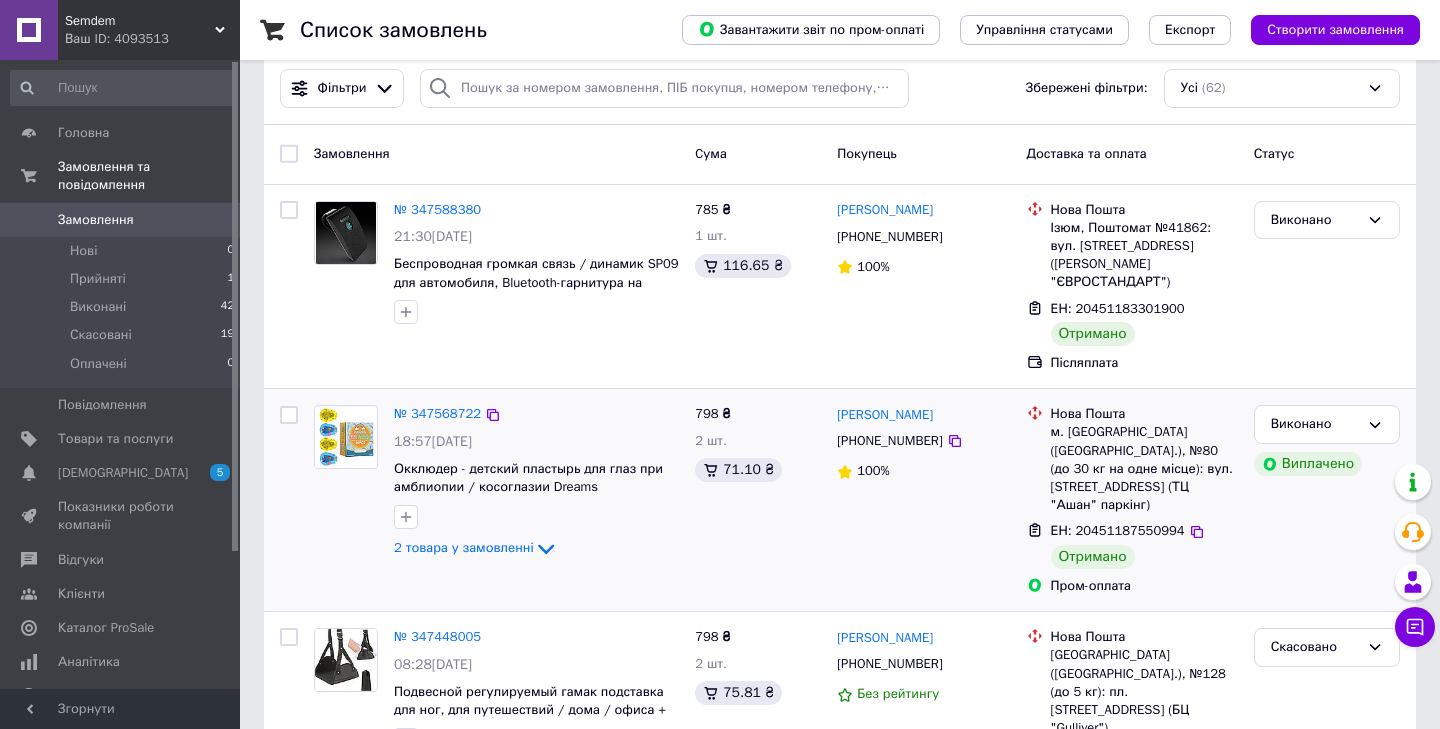 click on "Наталия Крючкова +380673186920 100%" at bounding box center [923, 500] 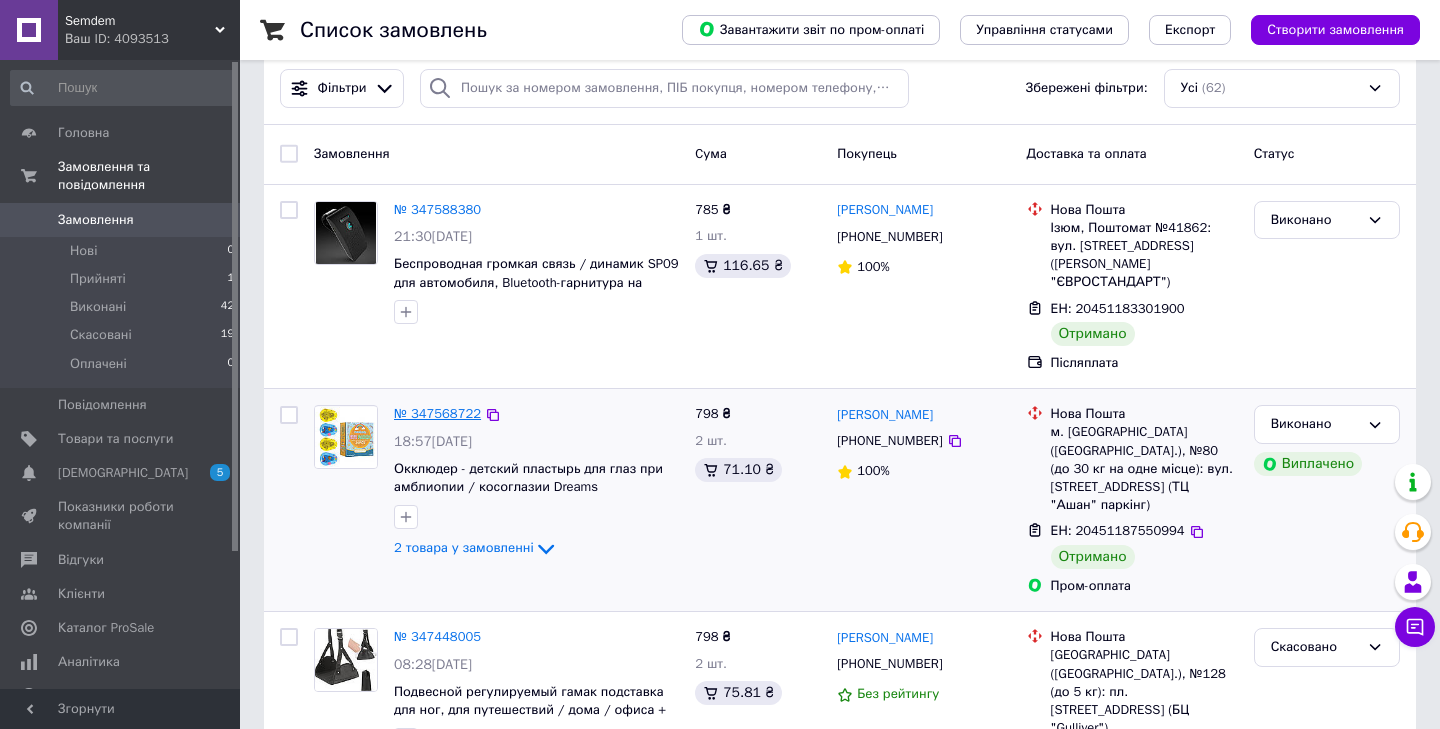 click on "№ 347568722" at bounding box center (437, 413) 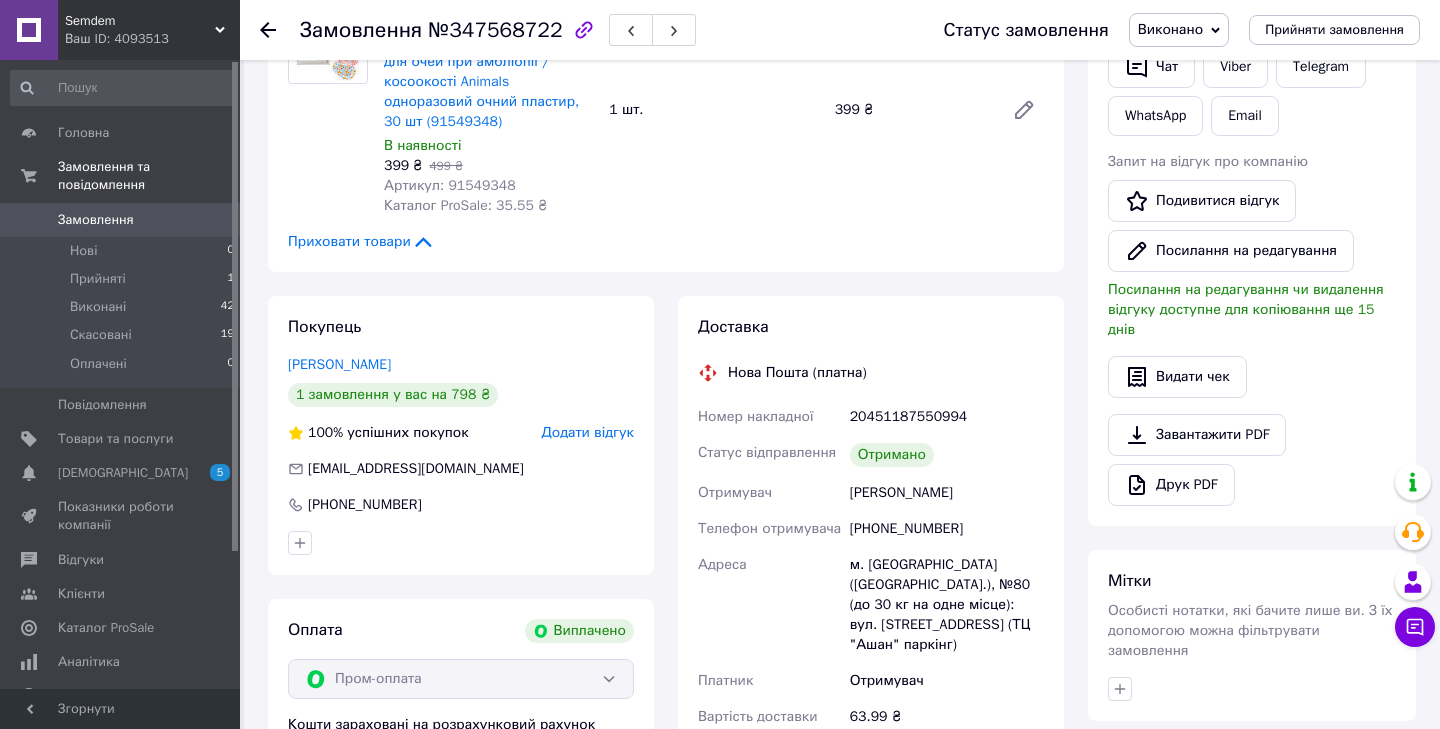 scroll, scrollTop: 423, scrollLeft: 0, axis: vertical 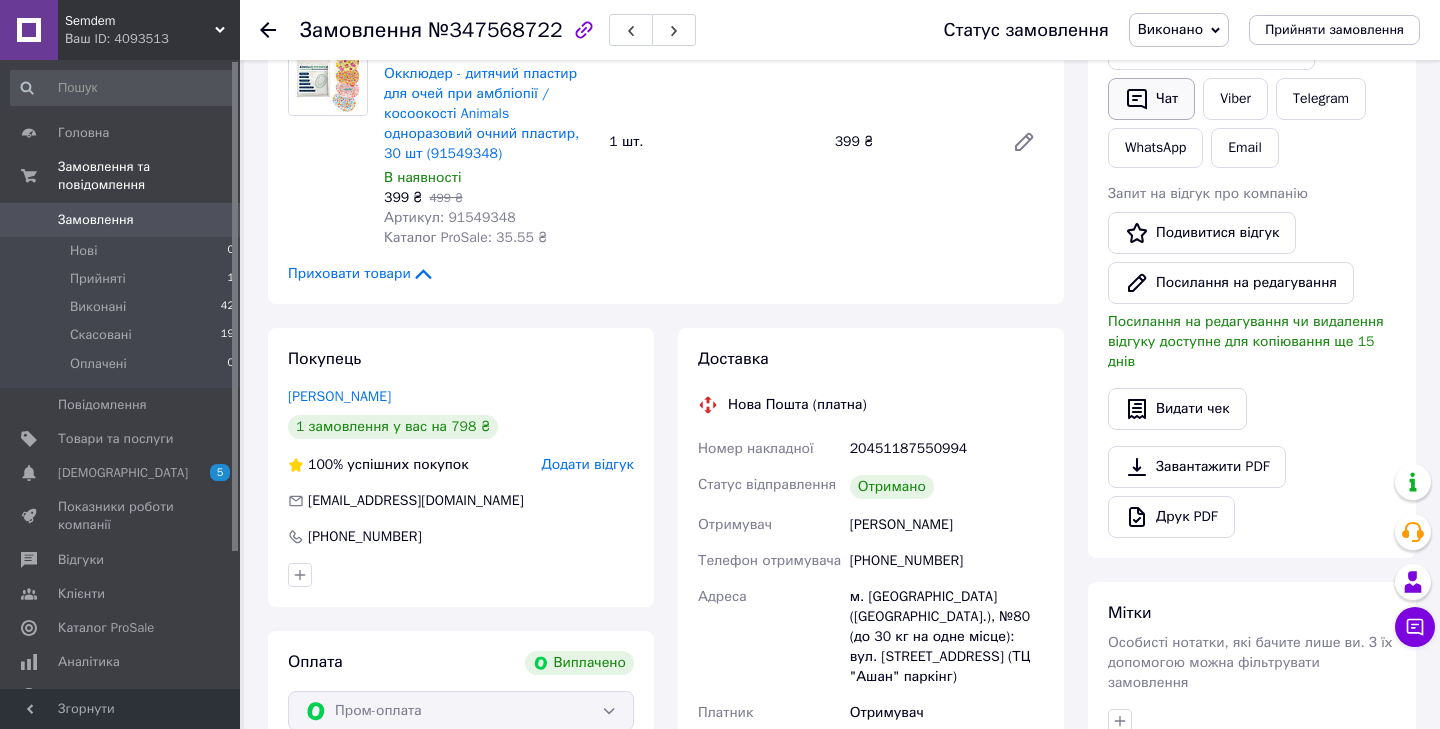 click on "Чат" at bounding box center (1151, 99) 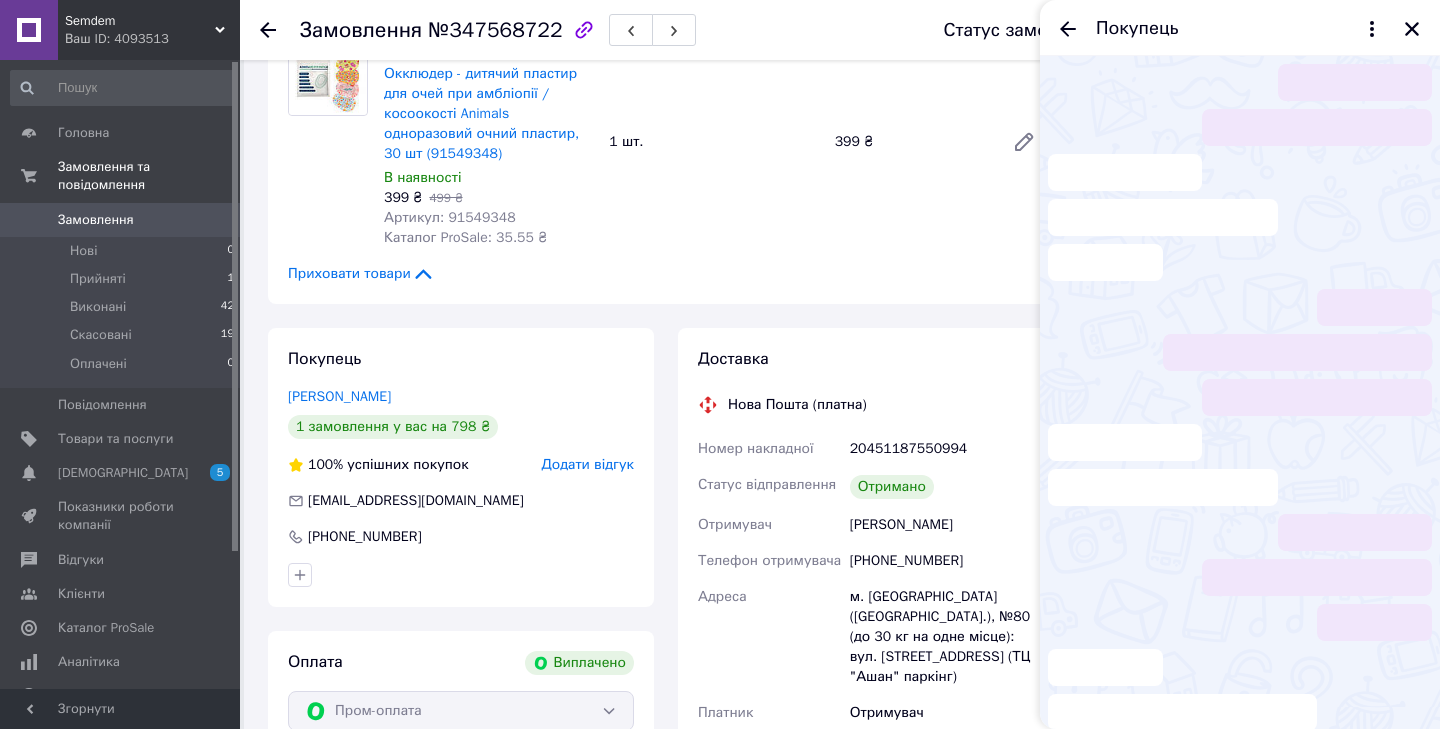 scroll, scrollTop: 36, scrollLeft: 0, axis: vertical 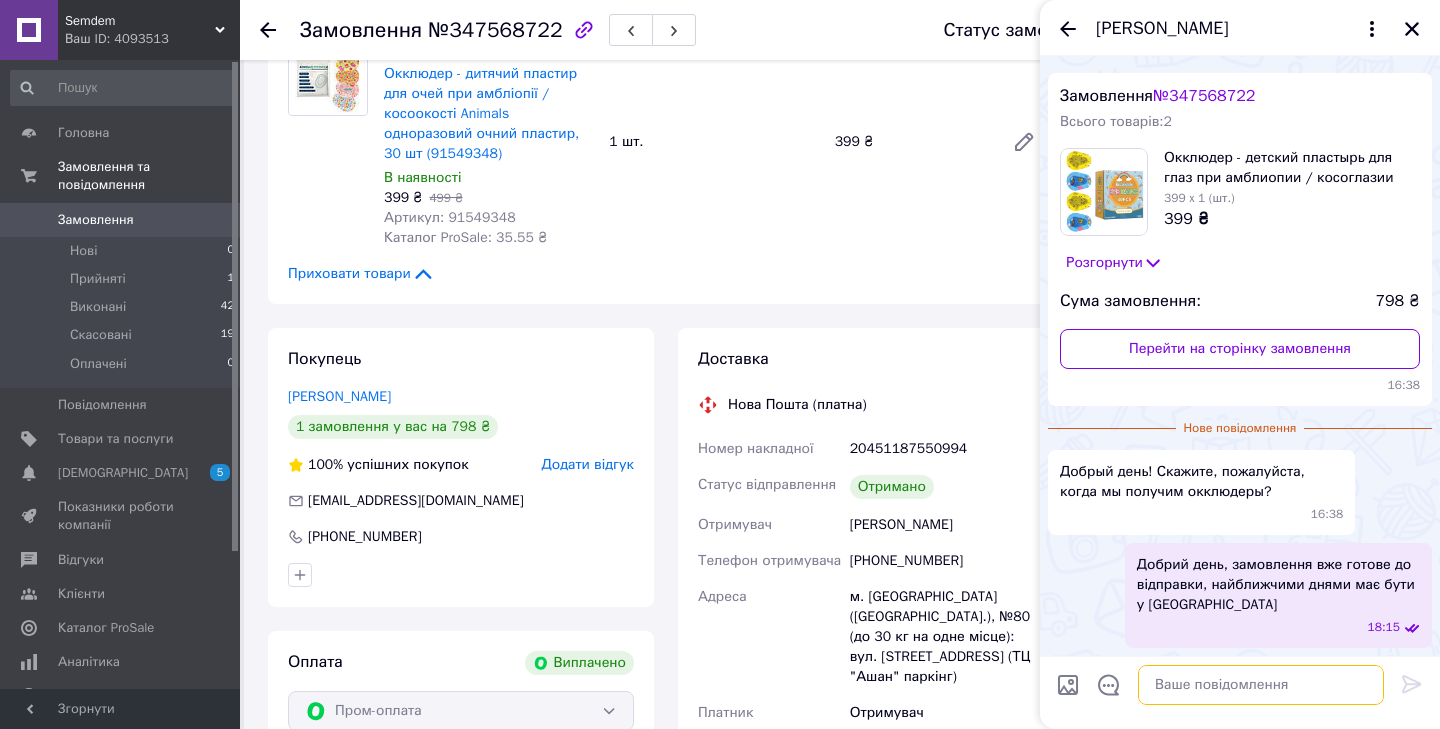 click at bounding box center [1261, 685] 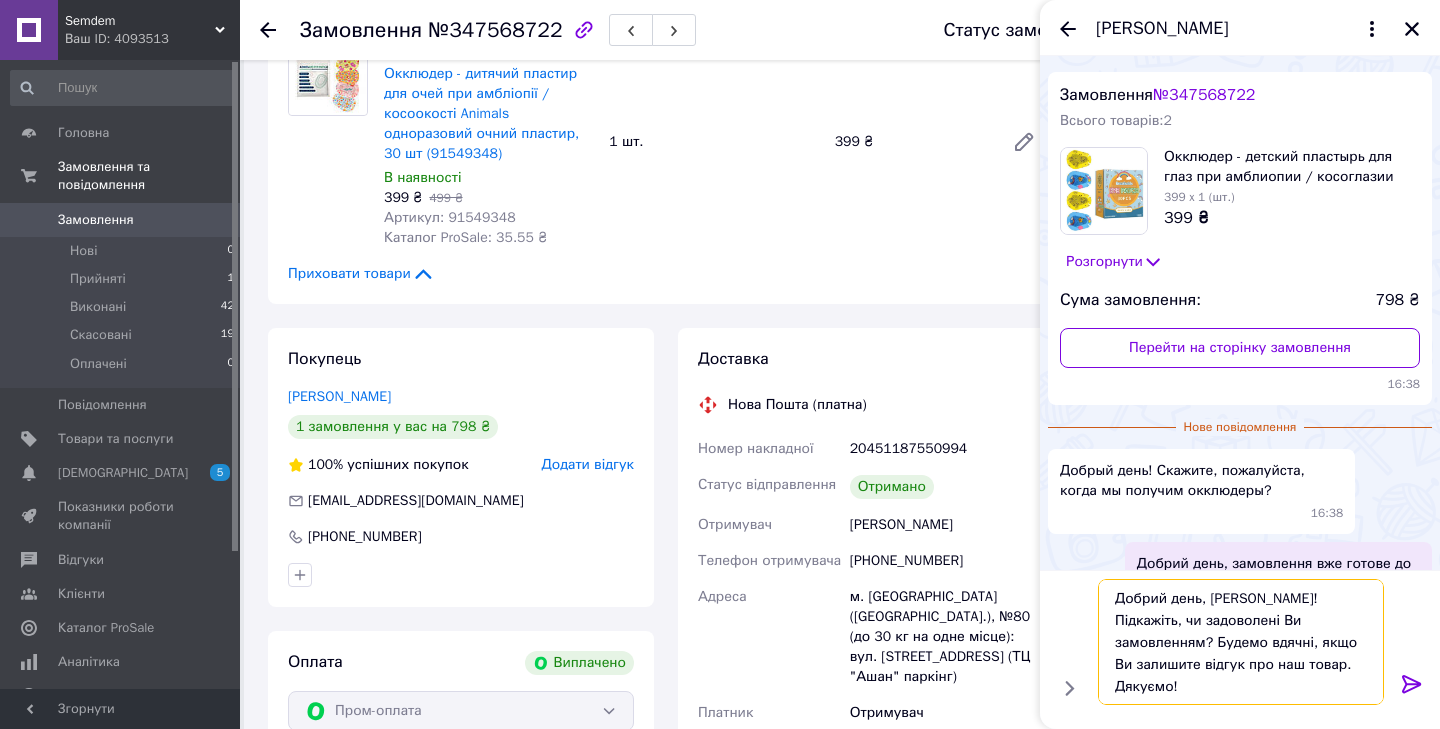 click on "Добрий день, [PERSON_NAME]! Підкажіть, чи задоволені Ви замовленням? Будемо вдячні, якщо Ви залишите відгук про наш товар. Дякуємо!" at bounding box center (1241, 642) 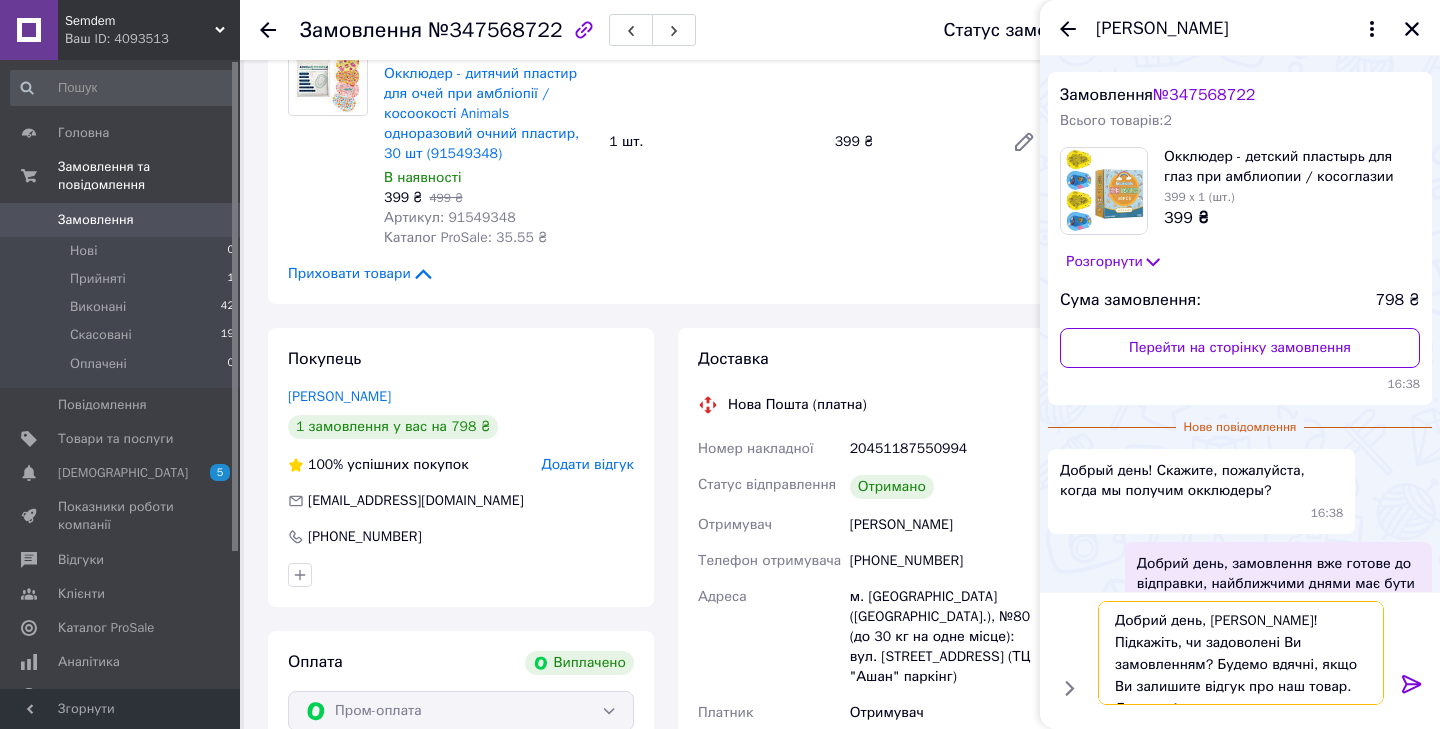 type on "Добрий день, Наталіє! Підкажіть, чи задоволені Ви замовленням? Будемо вдячні, якщо Ви залишите відгук про наш товар. Дякуємо!" 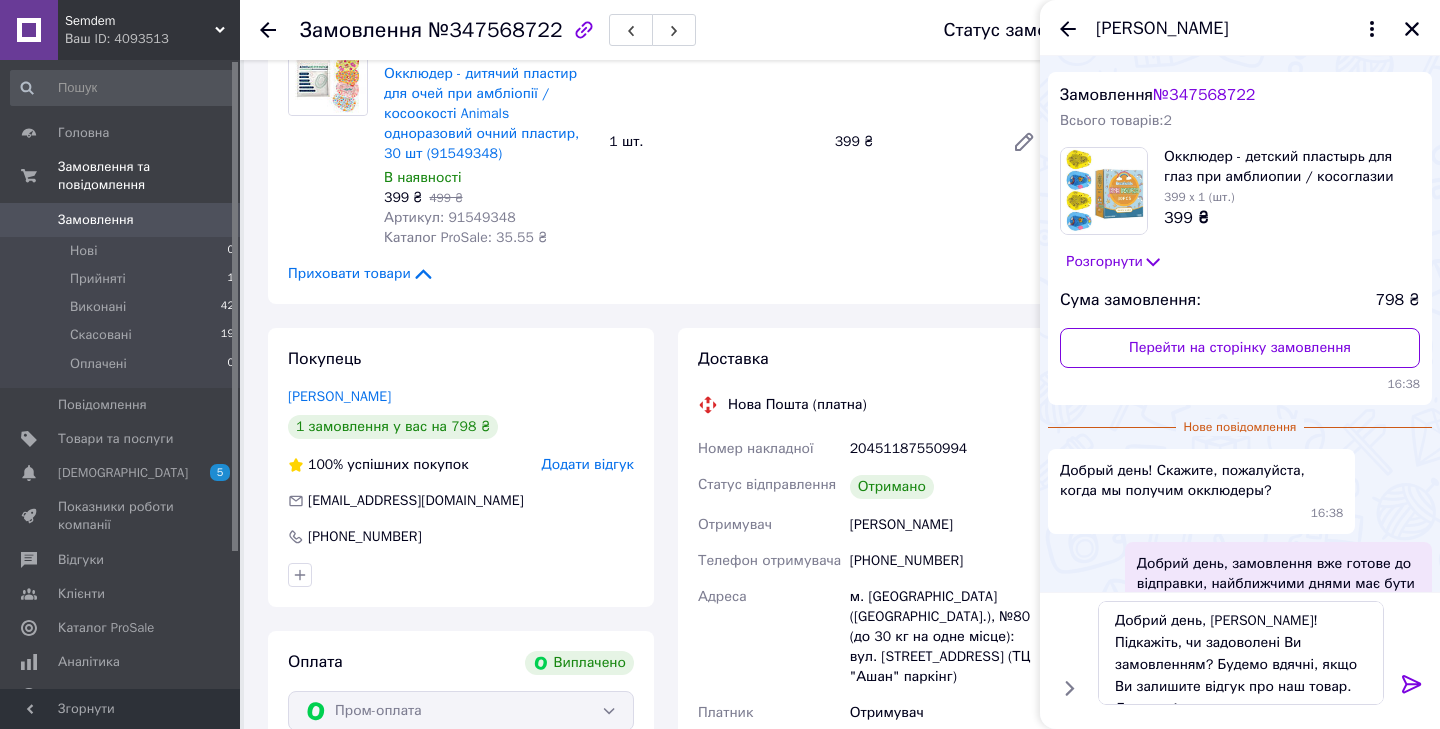 click 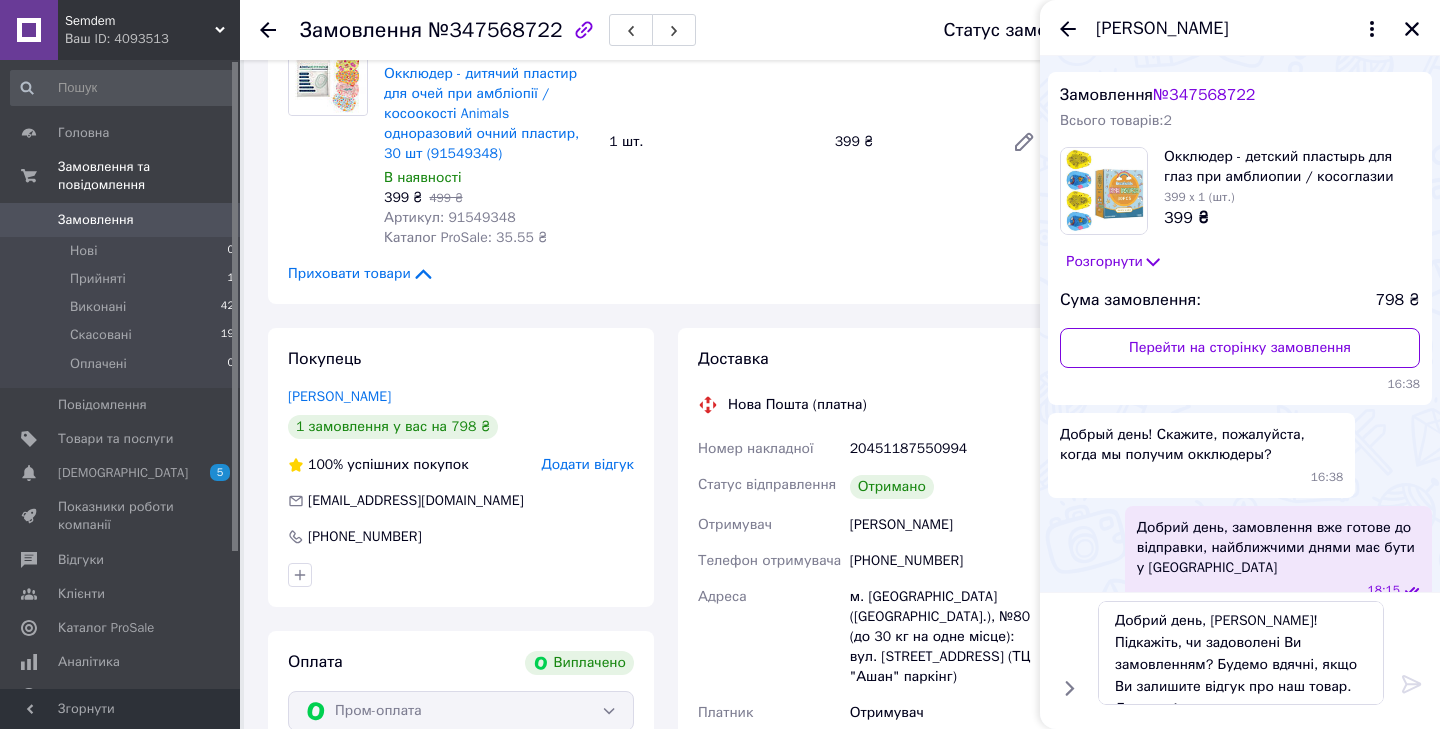 type 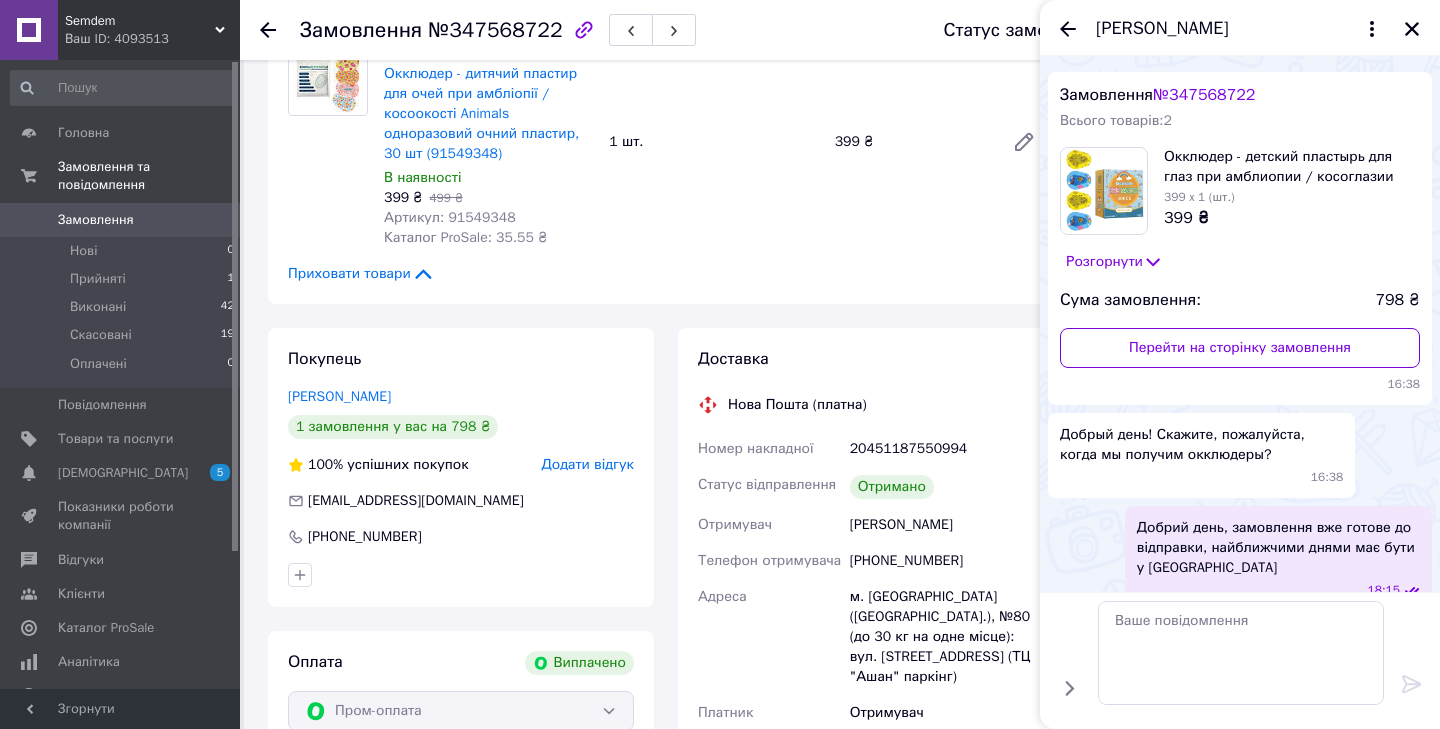 scroll, scrollTop: 185, scrollLeft: 0, axis: vertical 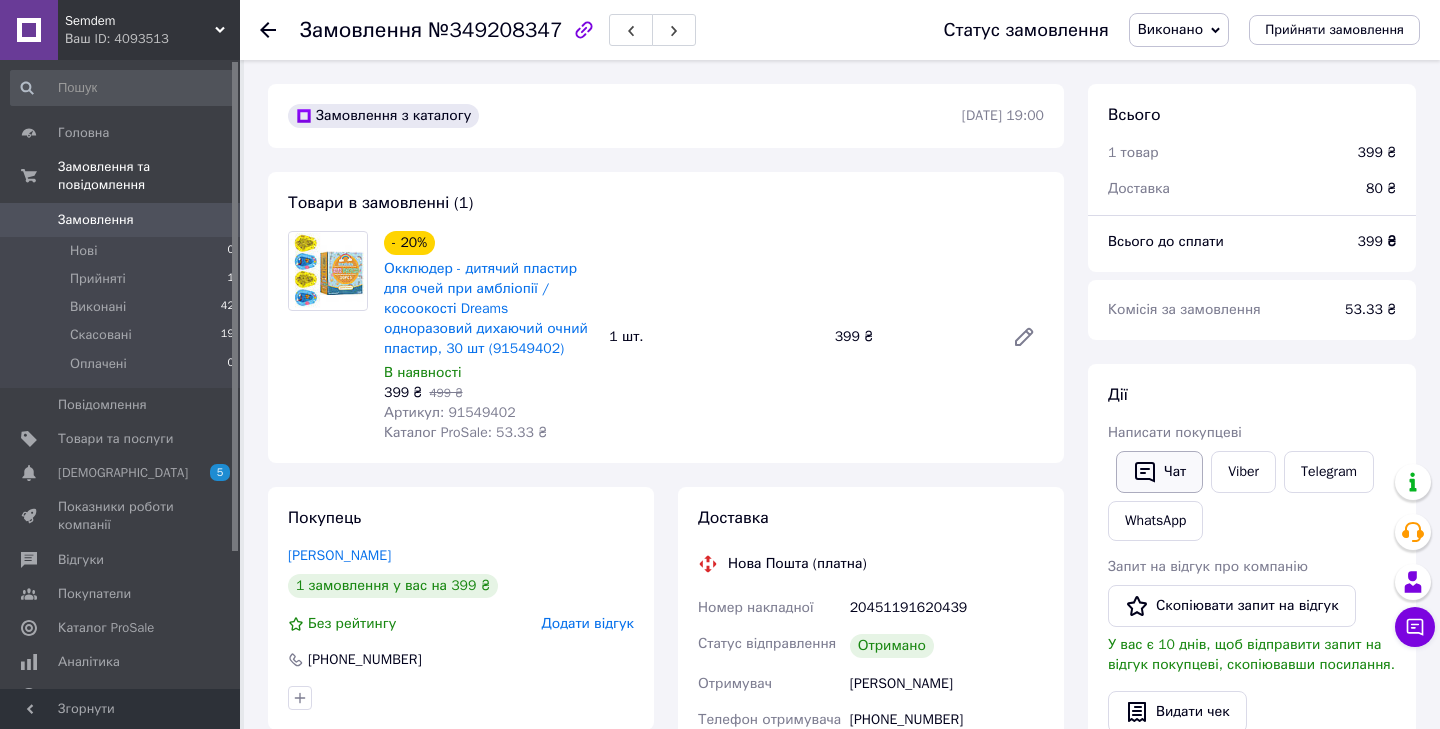 click on "Чат" at bounding box center (1159, 472) 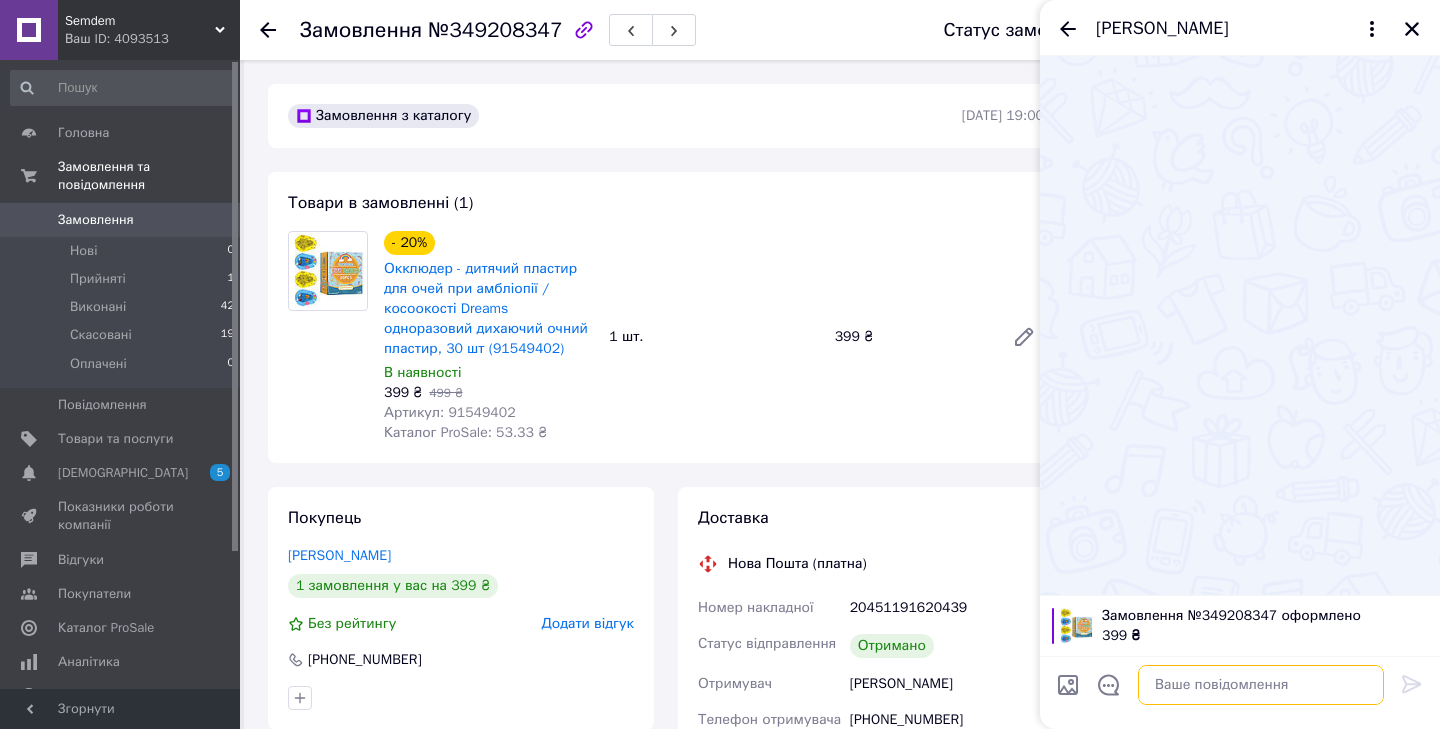 click at bounding box center [1261, 685] 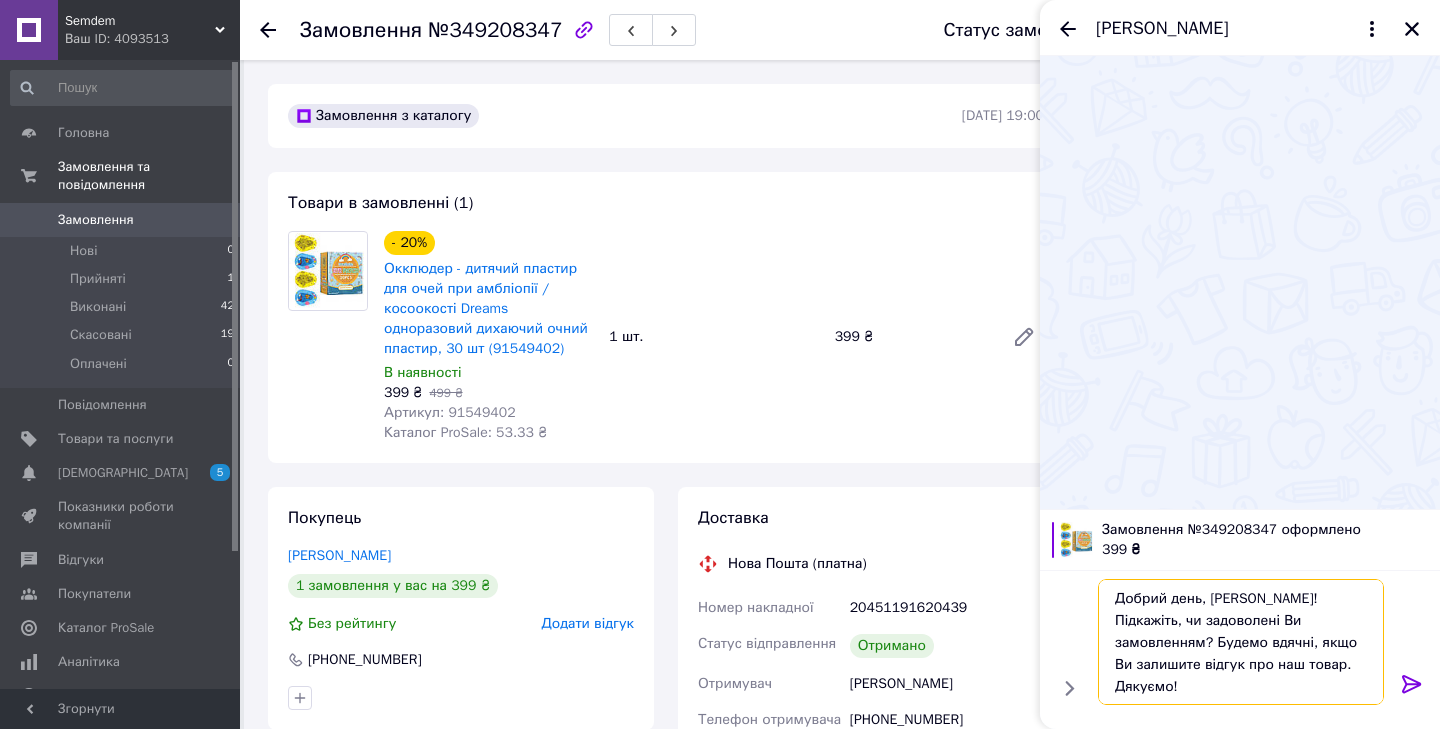 click on "Добрий день, [PERSON_NAME]! Підкажіть, чи задоволені Ви замовленням? Будемо вдячні, якщо Ви залишите відгук про наш товар. Дякуємо!" at bounding box center (1241, 642) 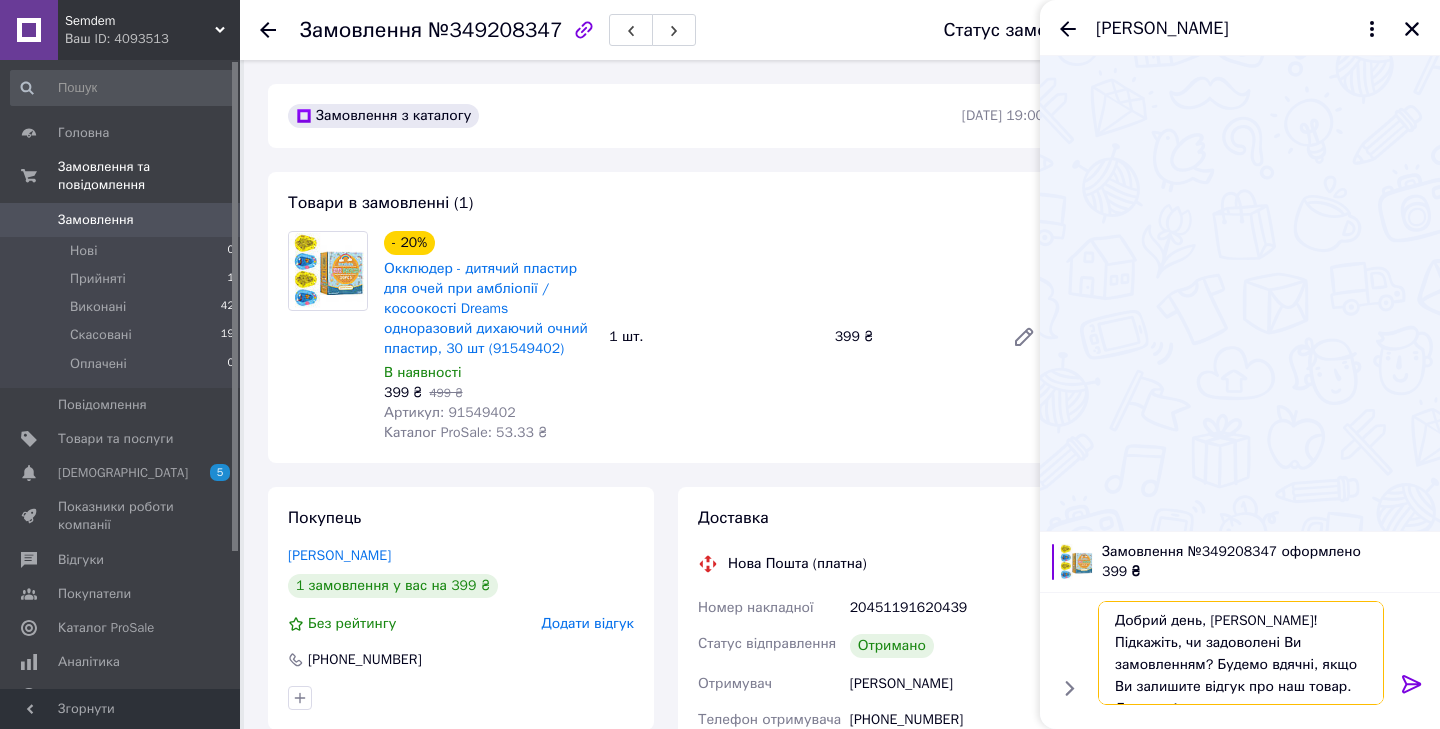 type on "Добрий день, [PERSON_NAME]! Підкажіть, чи задоволені Ви замовленням? Будемо вдячні, якщо Ви залишите відгук про наш товар. Дякуємо!" 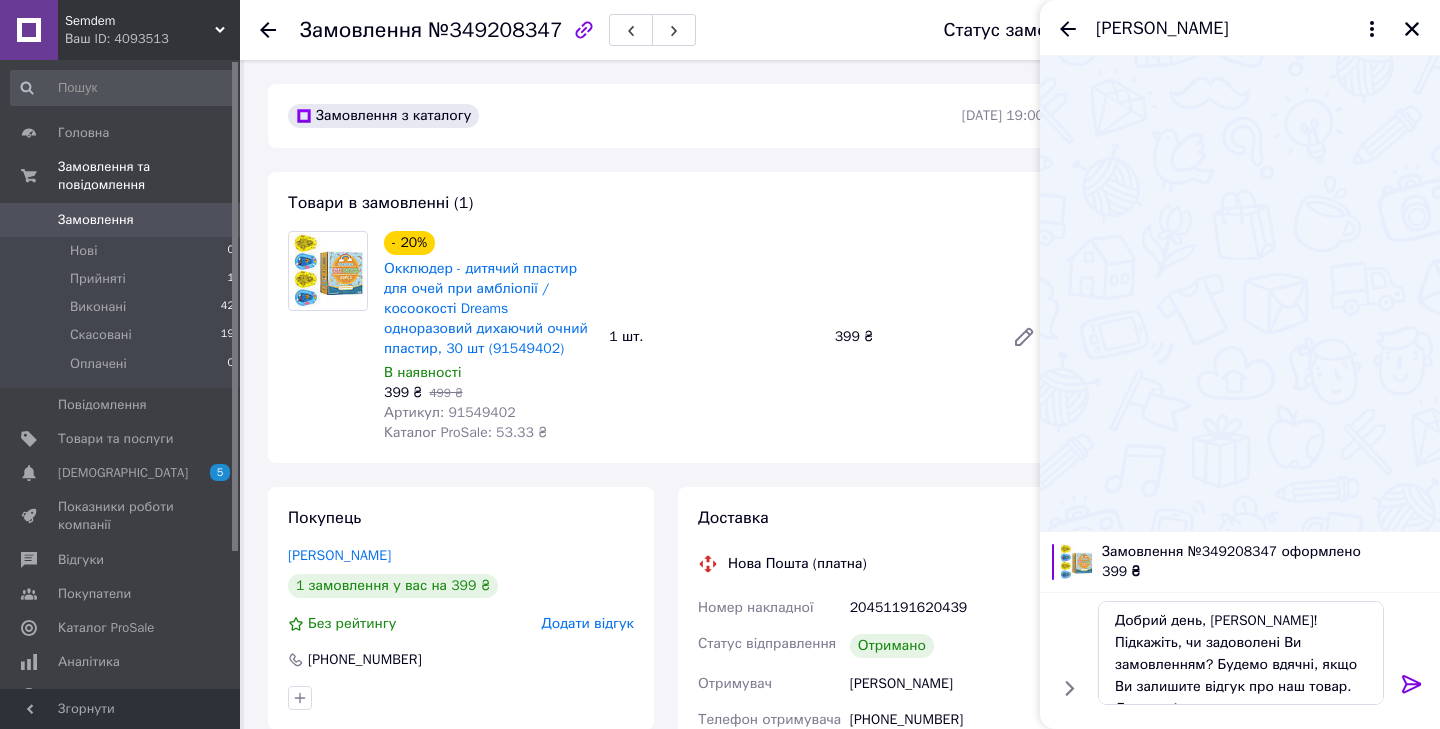 click 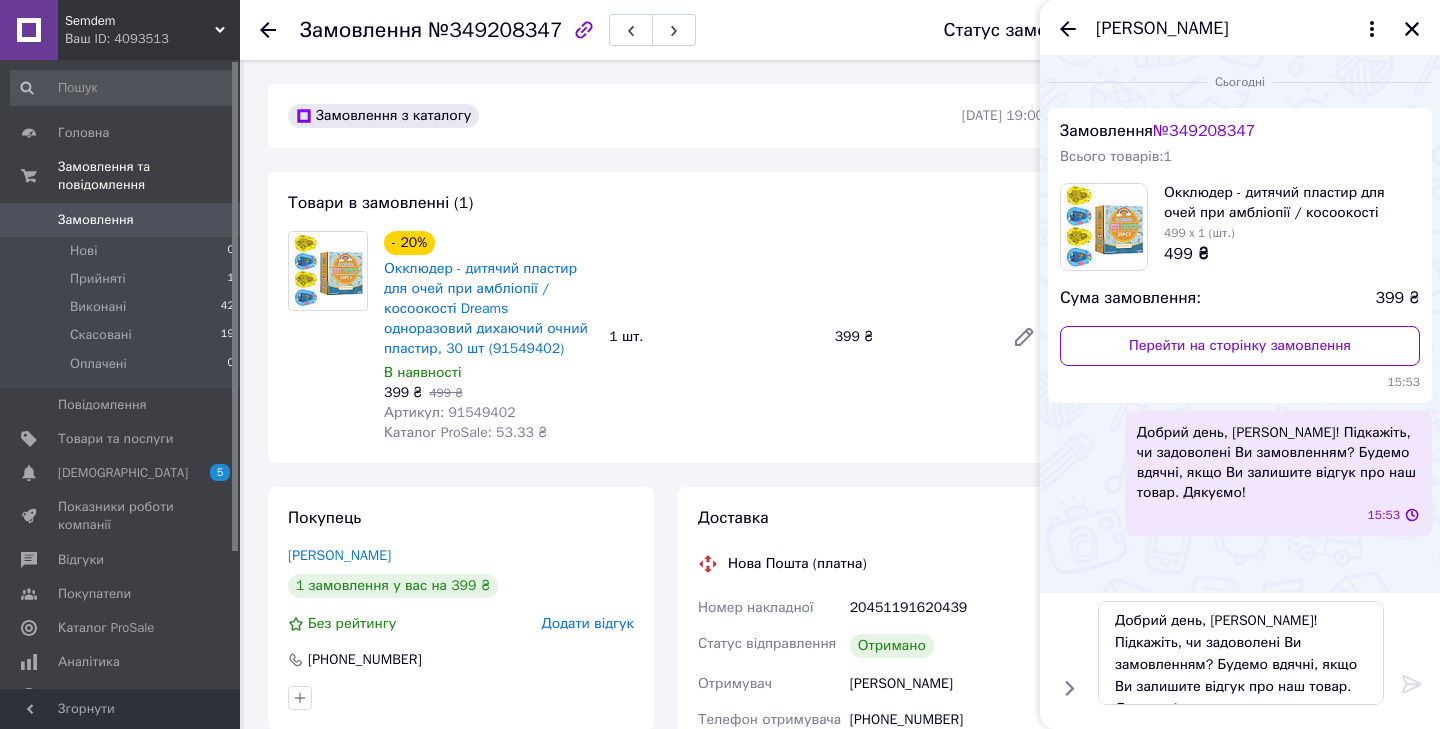 type 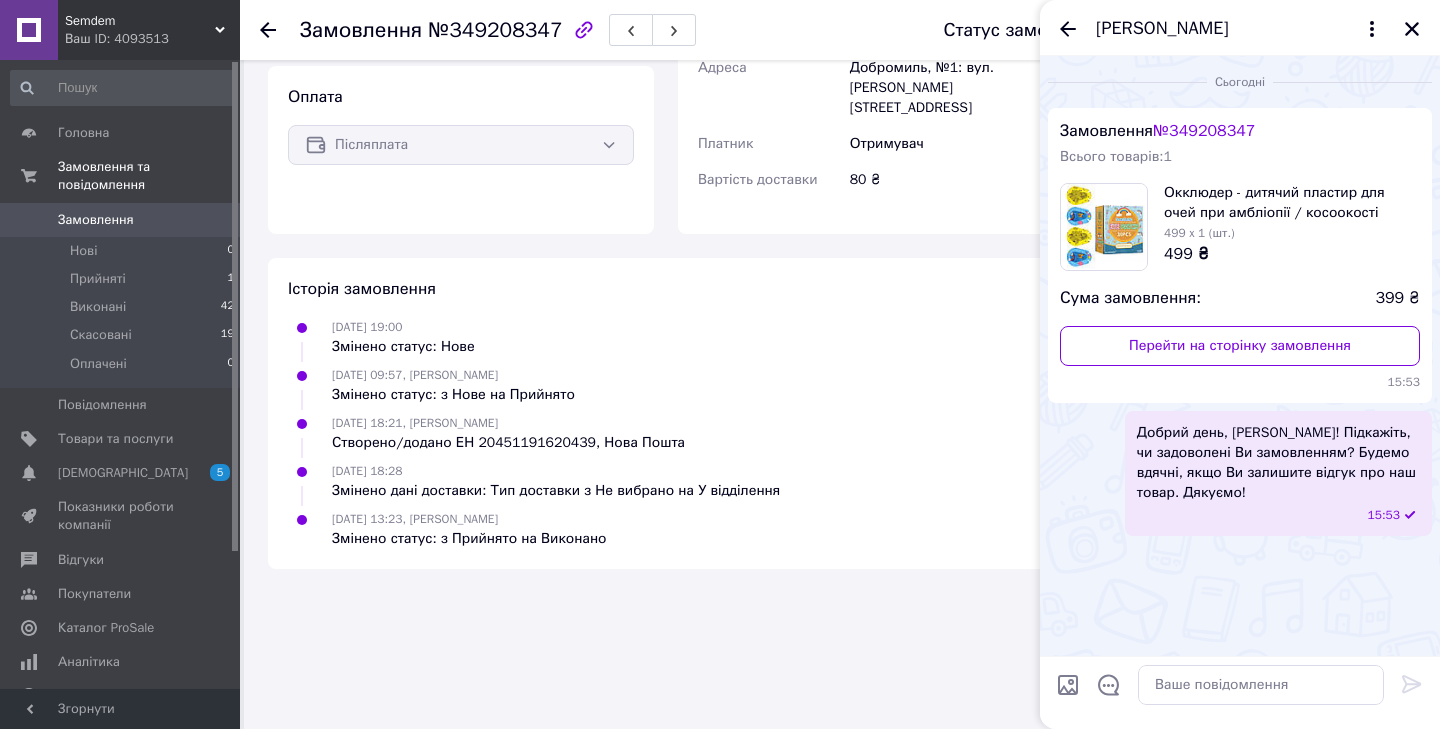 scroll, scrollTop: 687, scrollLeft: 0, axis: vertical 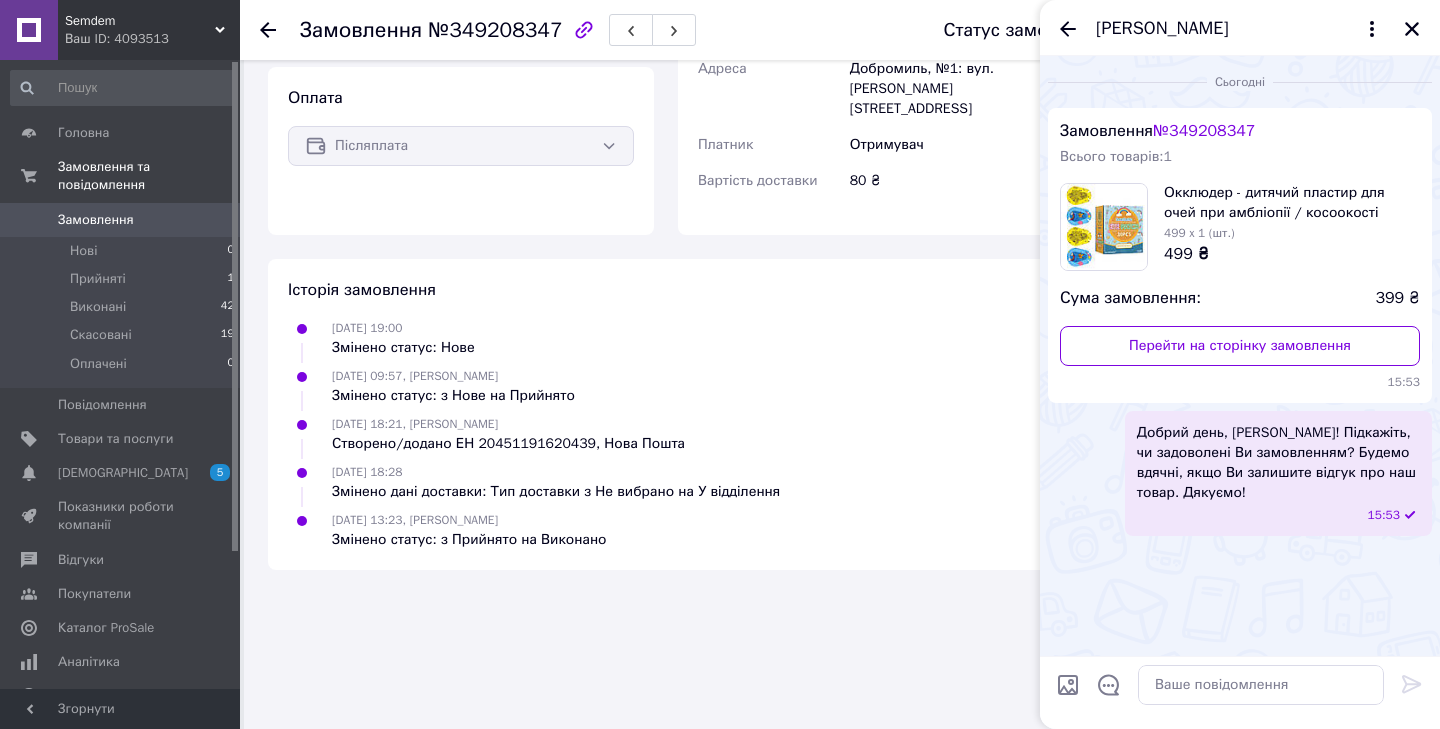 click 